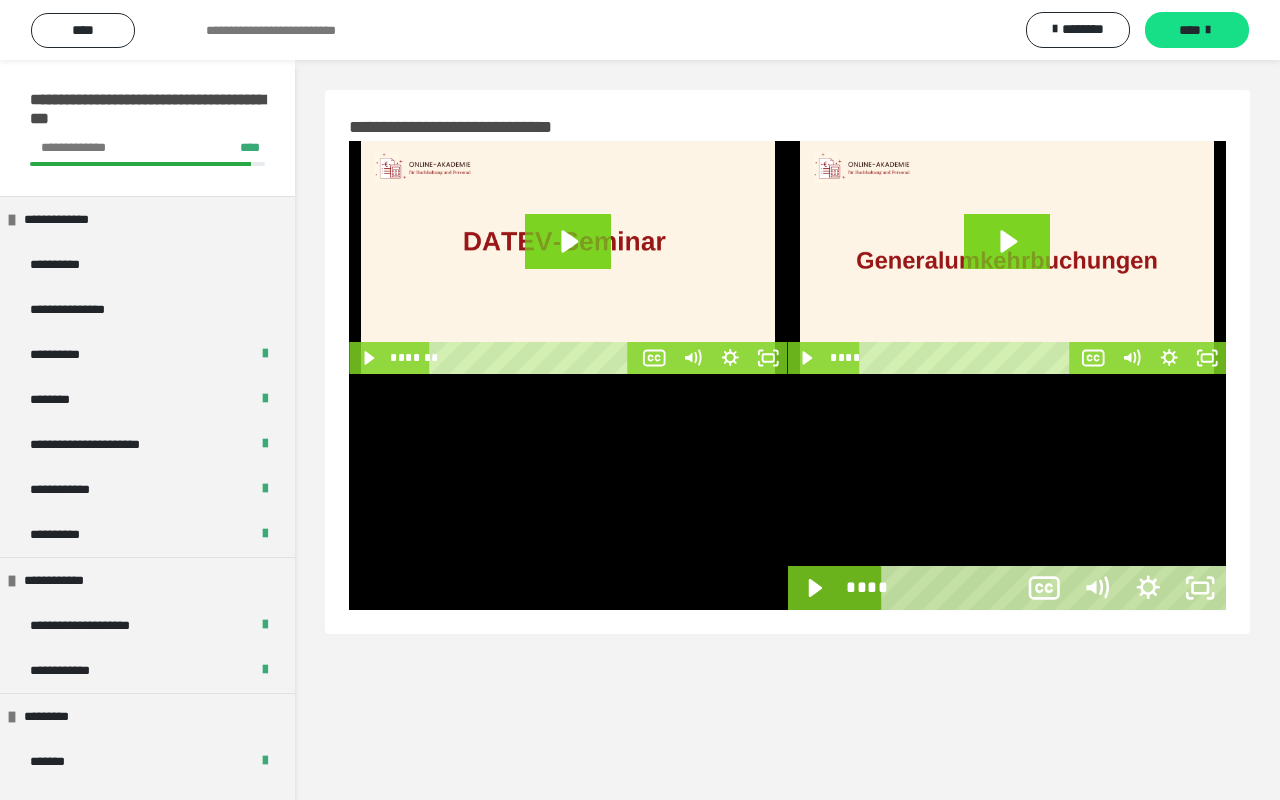scroll, scrollTop: 60, scrollLeft: 0, axis: vertical 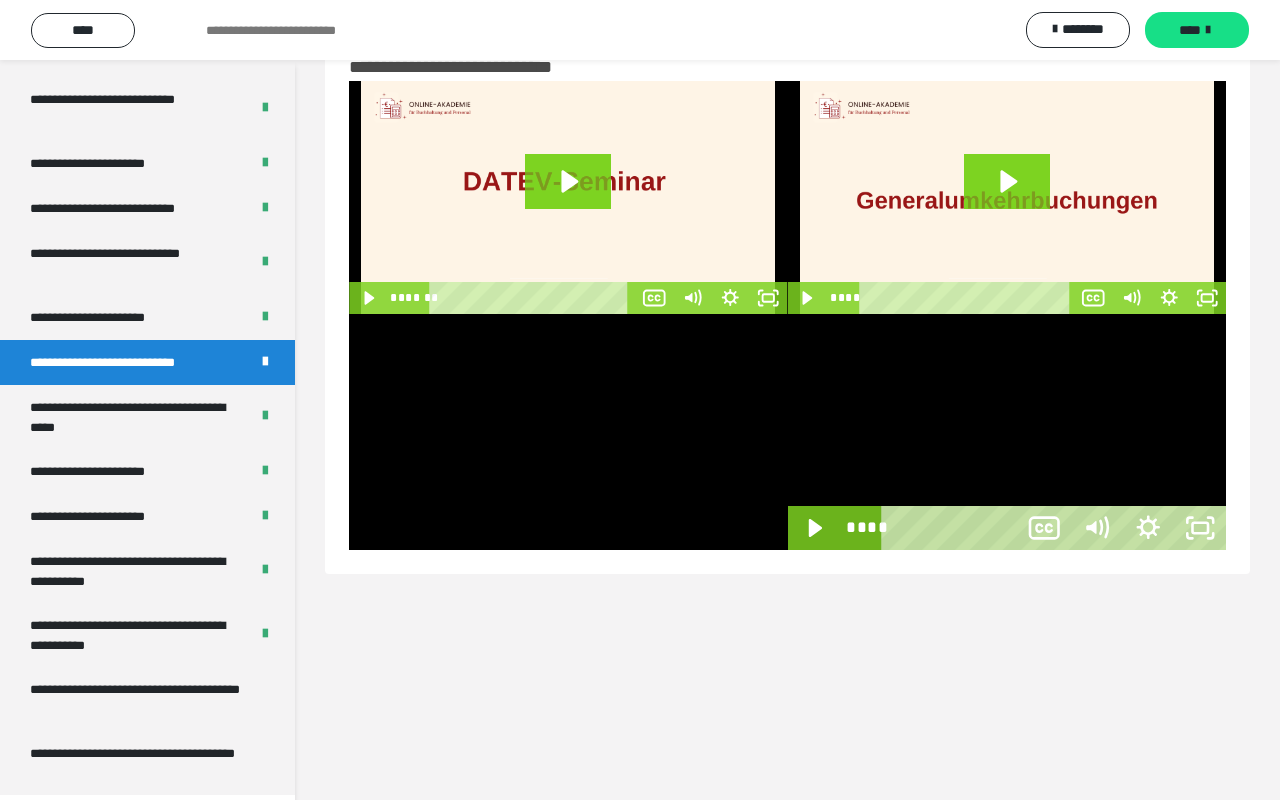 click at bounding box center (1007, 432) 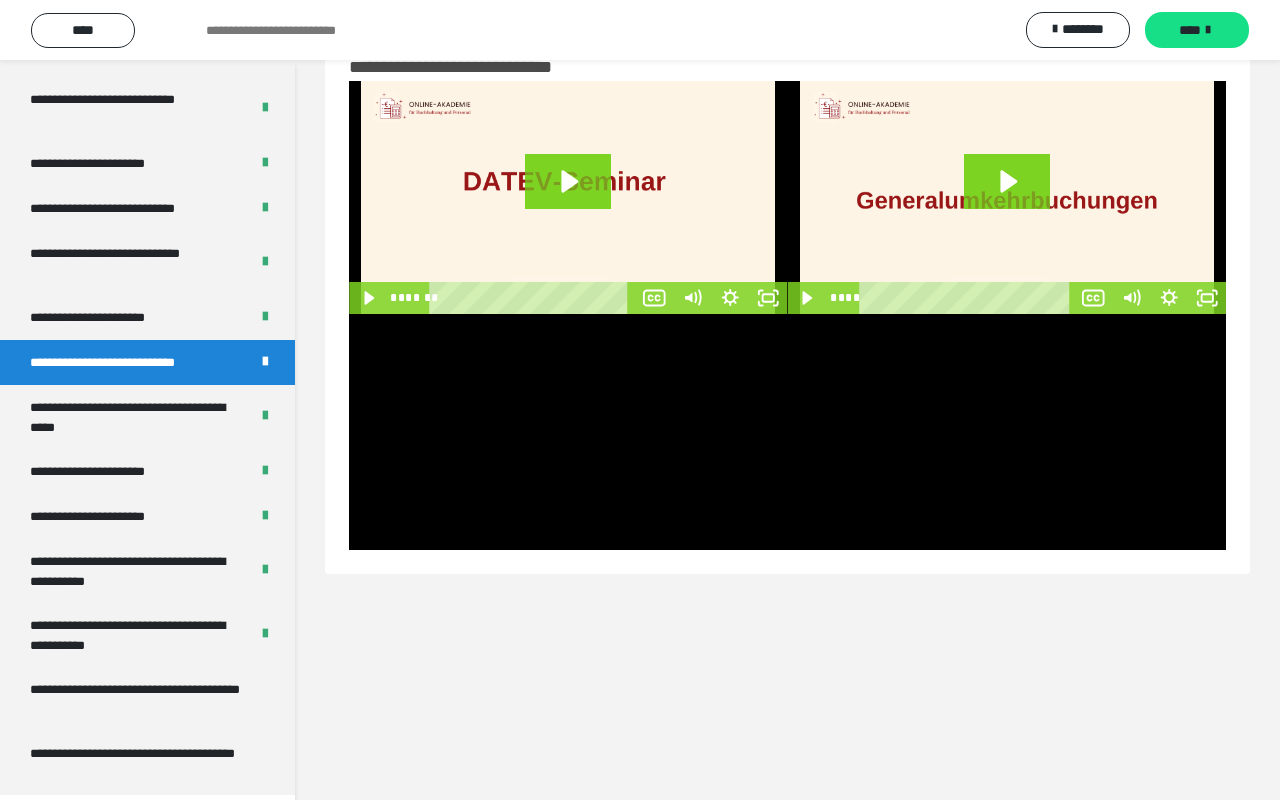 click at bounding box center [1007, 432] 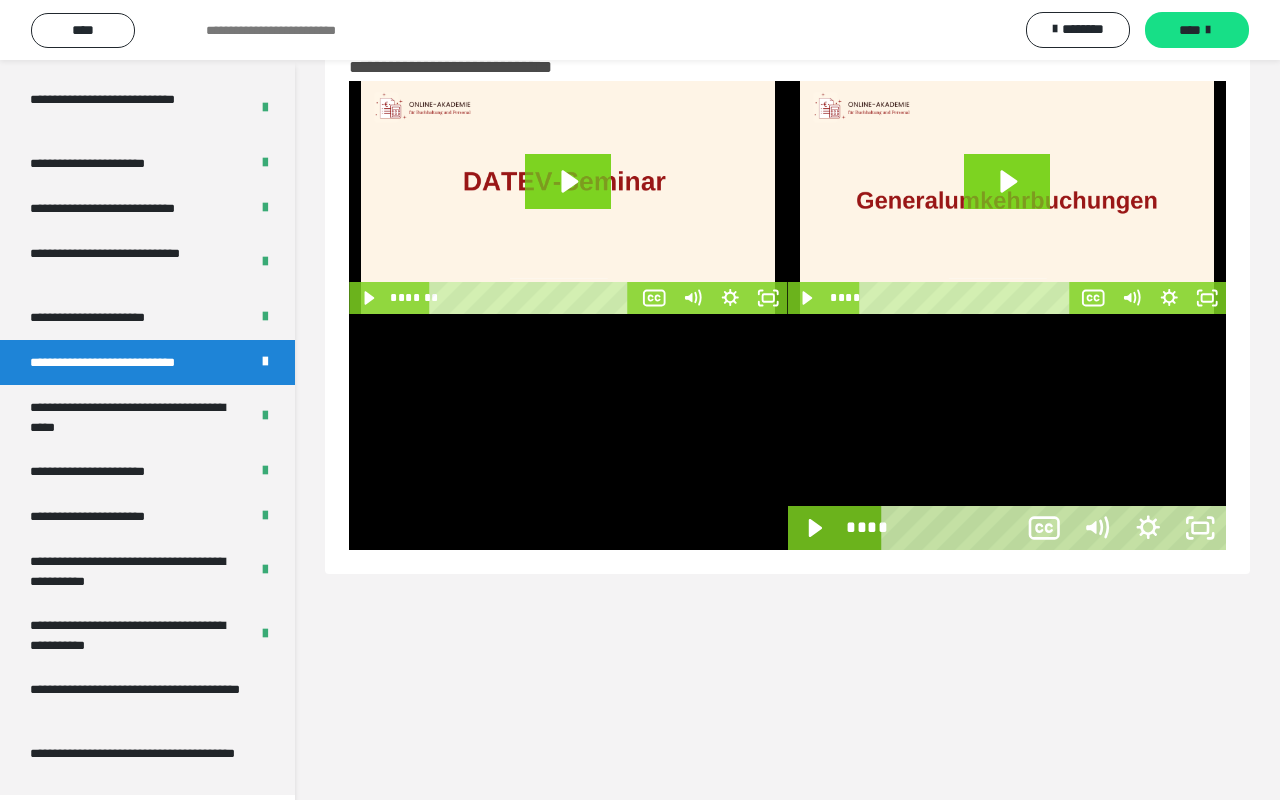 click at bounding box center (1007, 432) 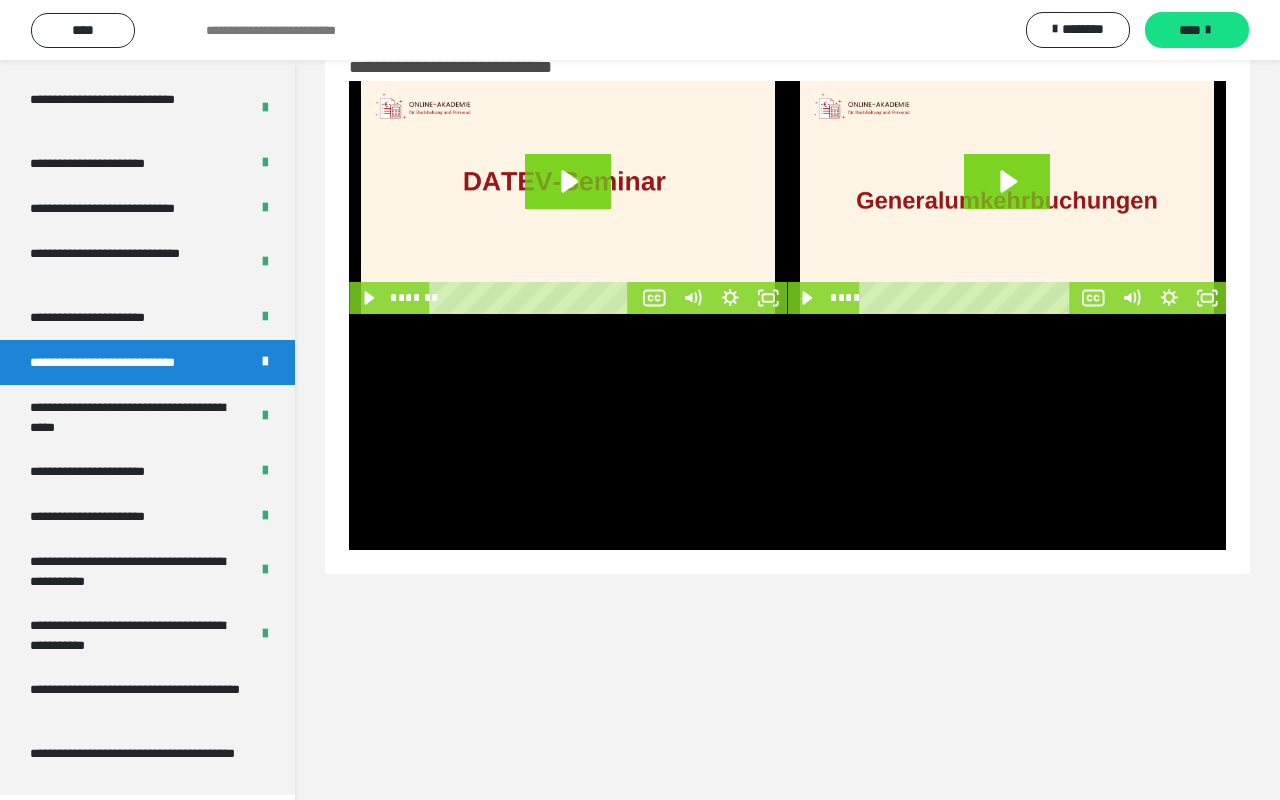 click at bounding box center (1007, 432) 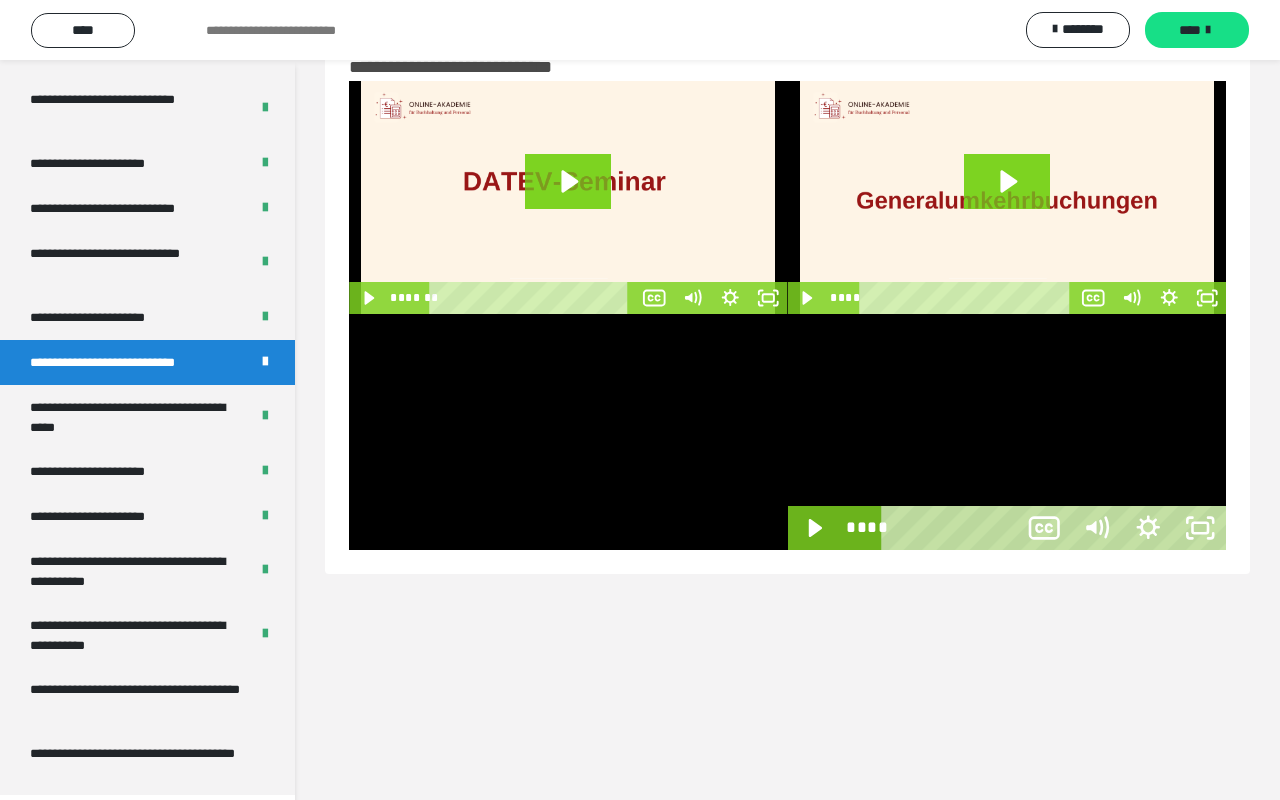 click on "****" at bounding box center (952, 528) 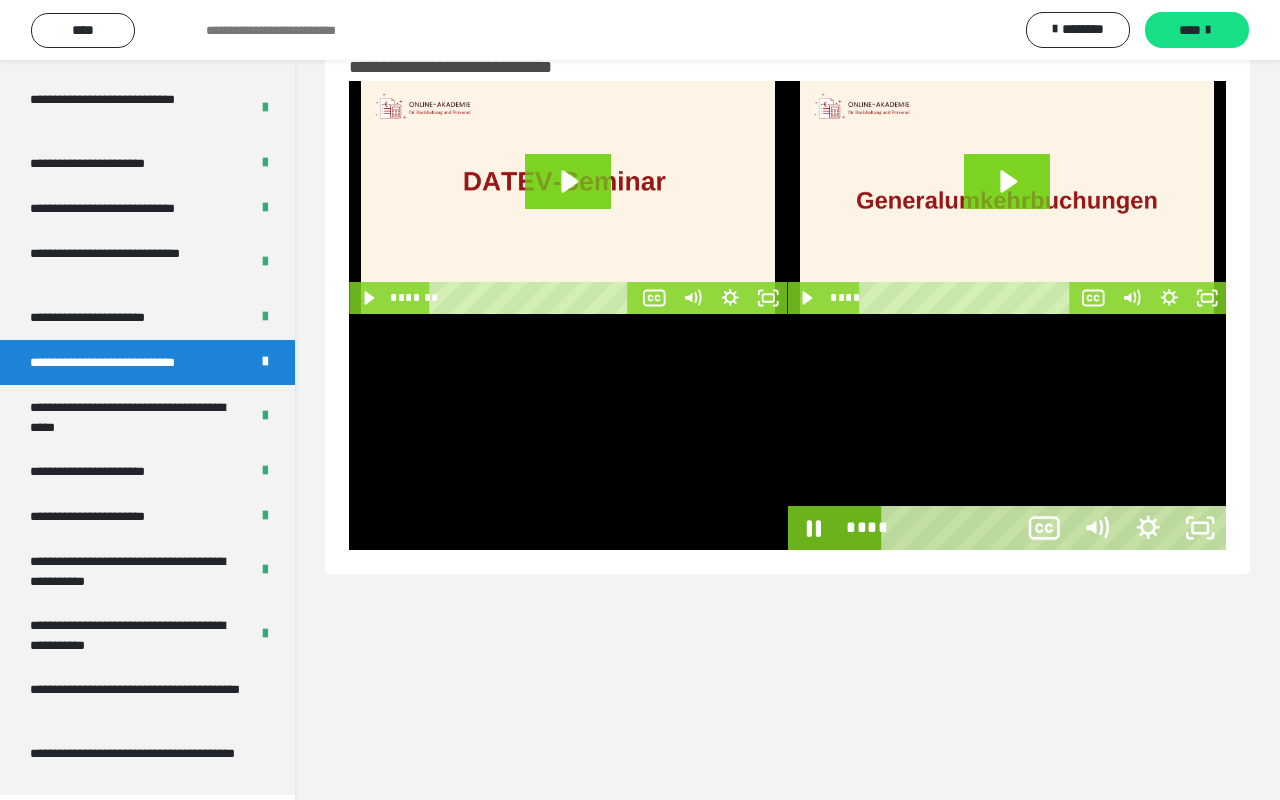 click on "****" at bounding box center [952, 528] 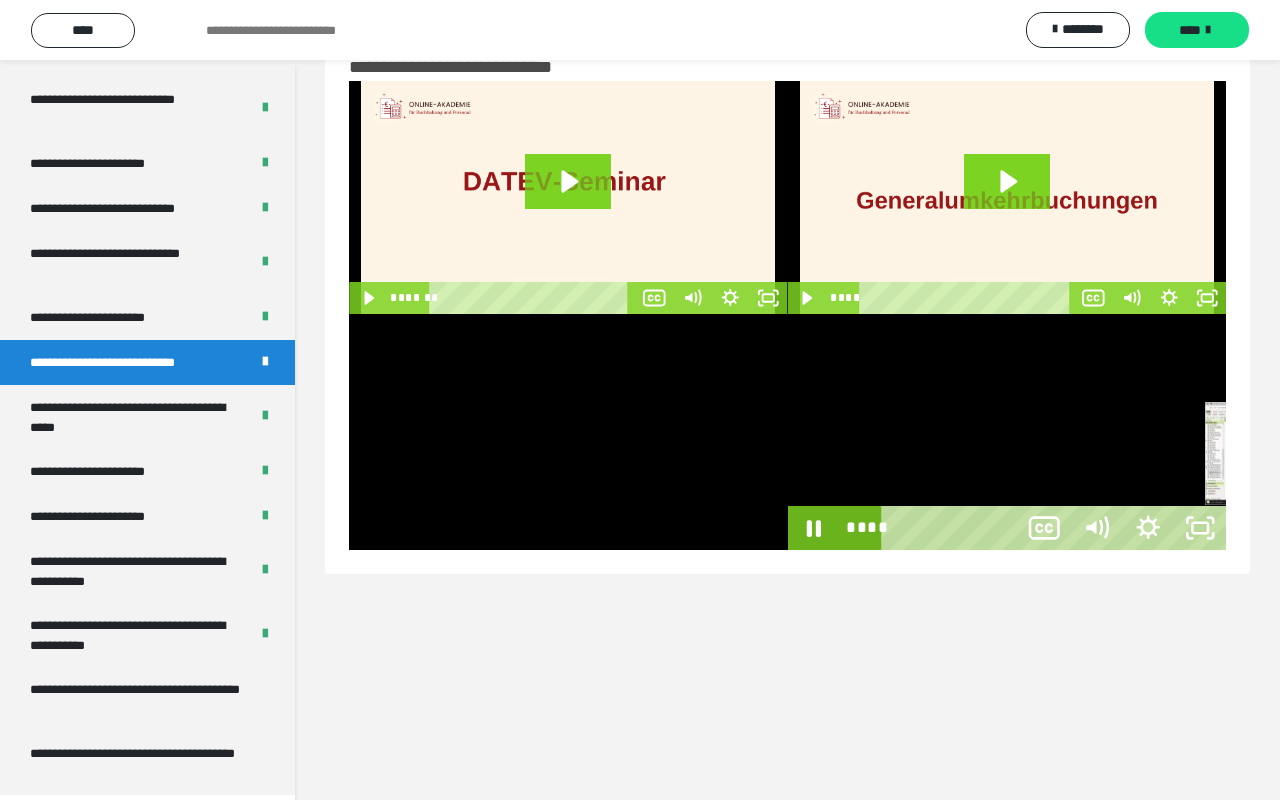 click on "****" at bounding box center [952, 528] 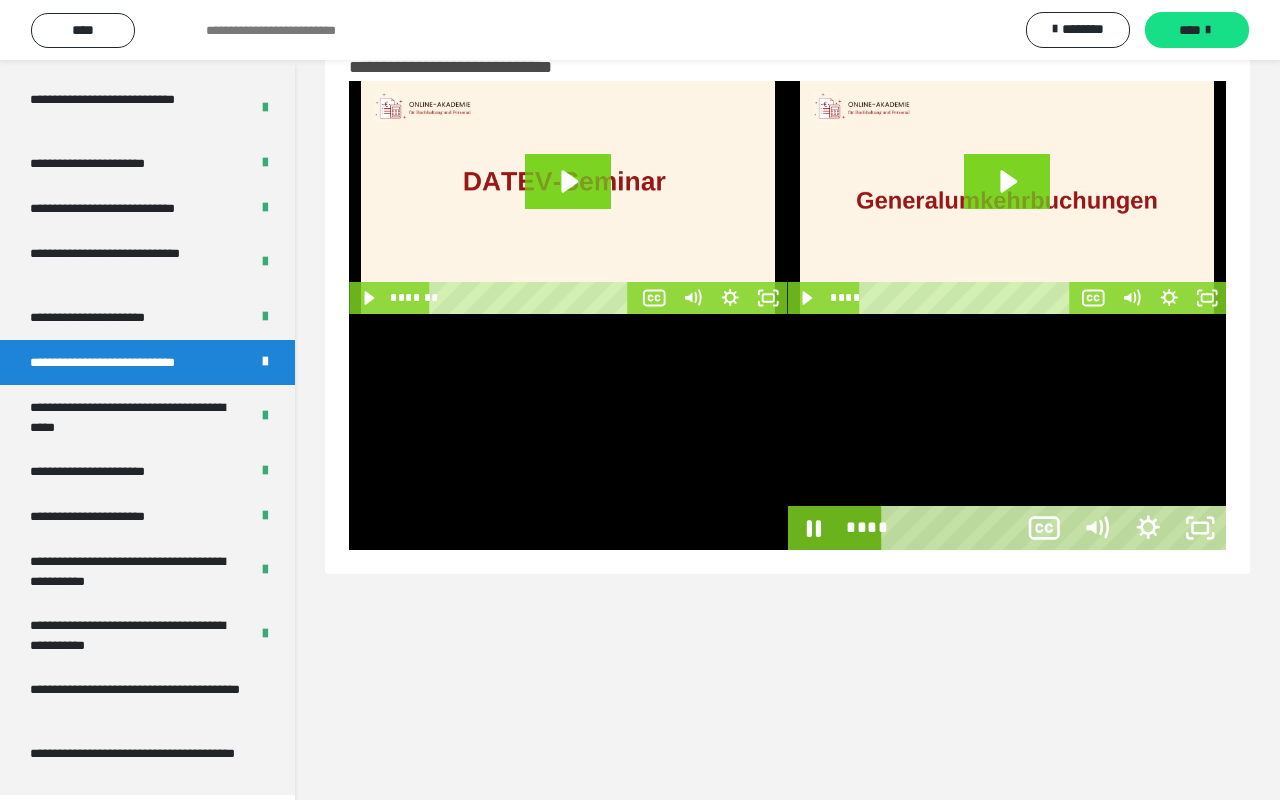 click on "****" at bounding box center (952, 528) 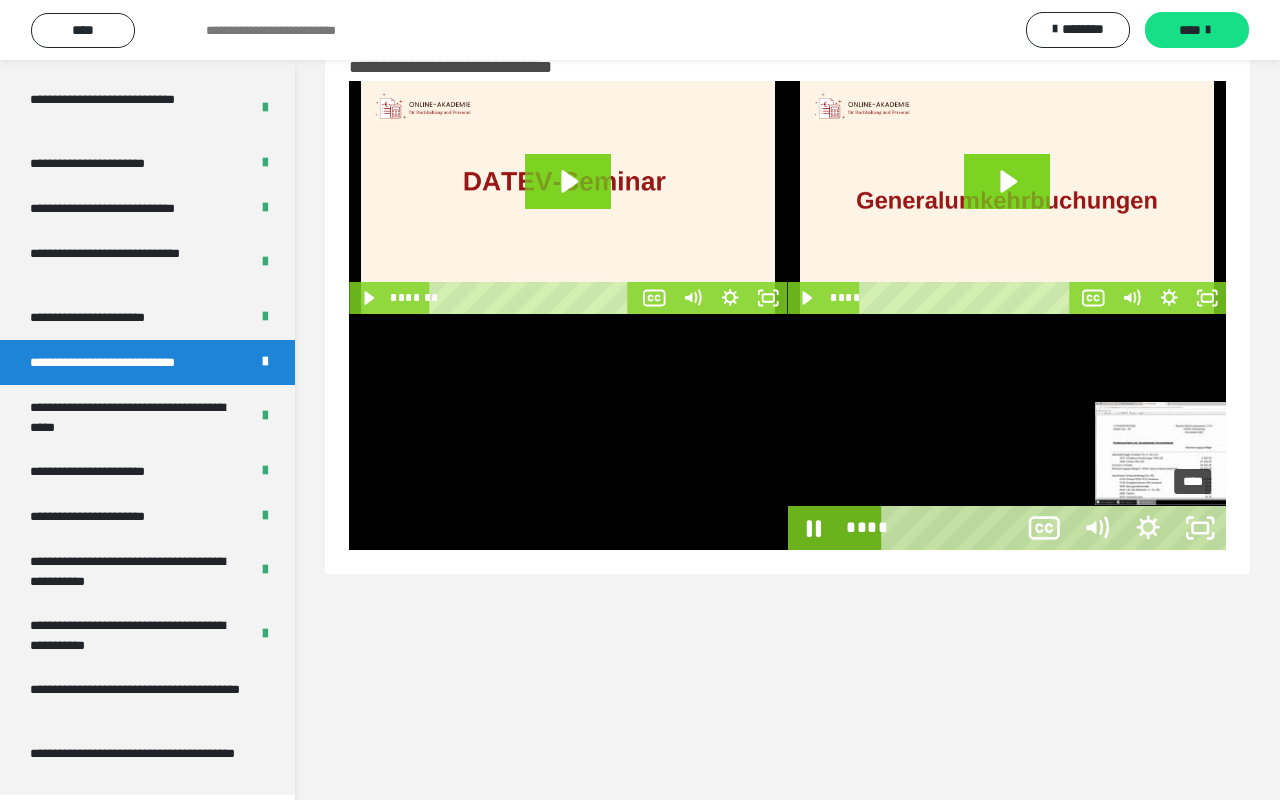 click on "****" at bounding box center (952, 528) 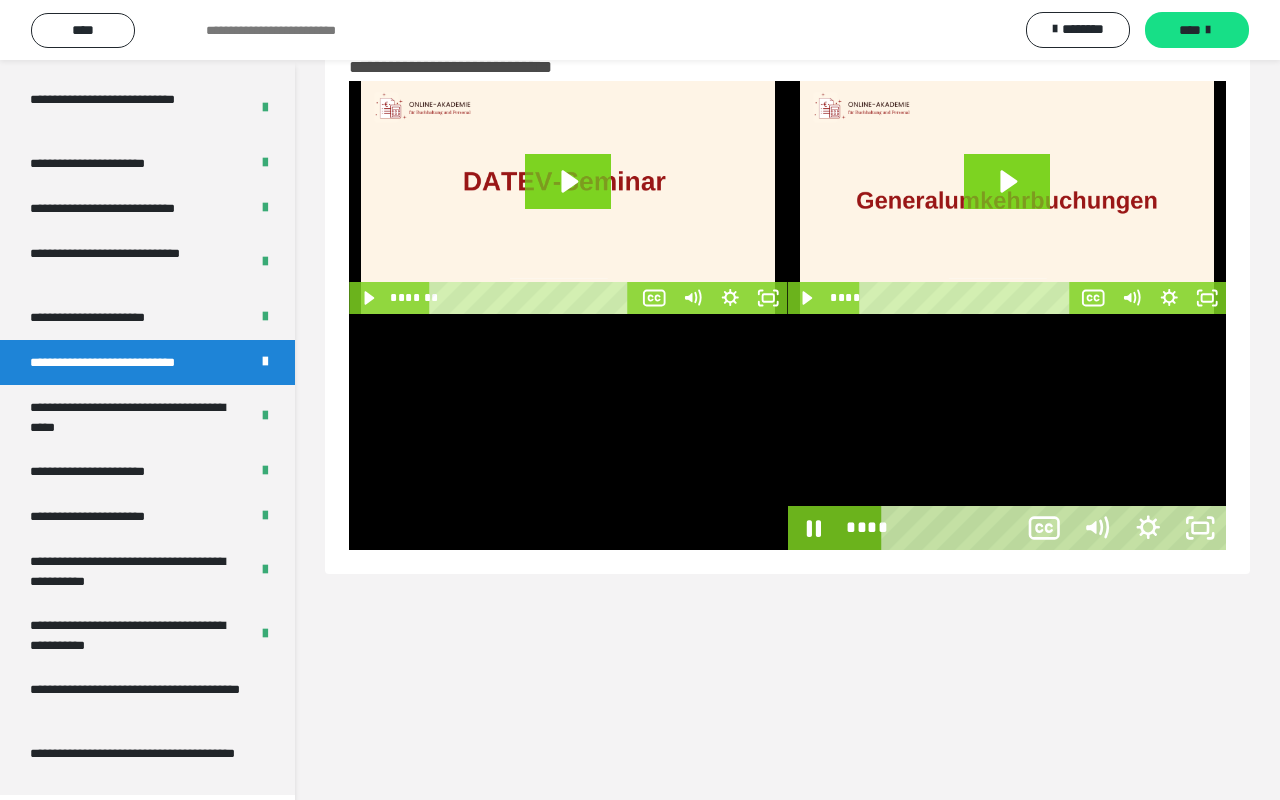 click at bounding box center [1007, 432] 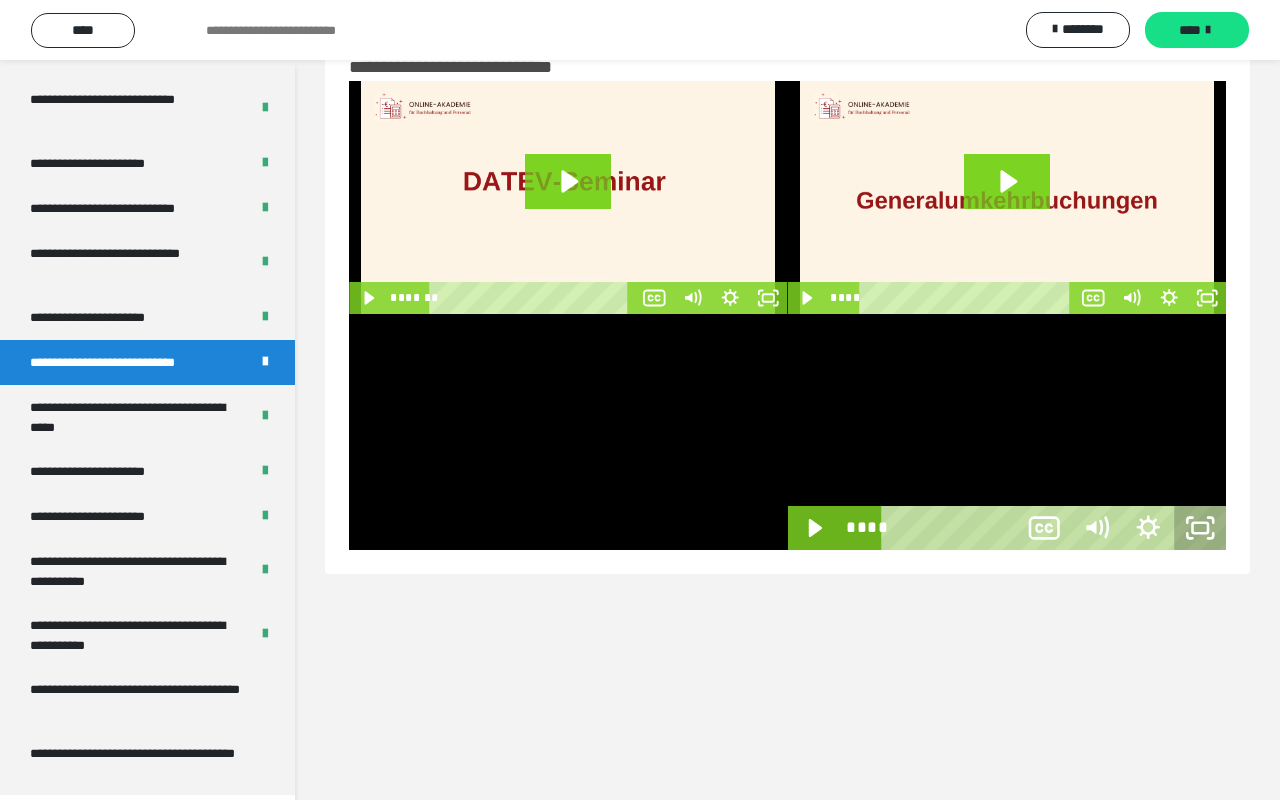 click 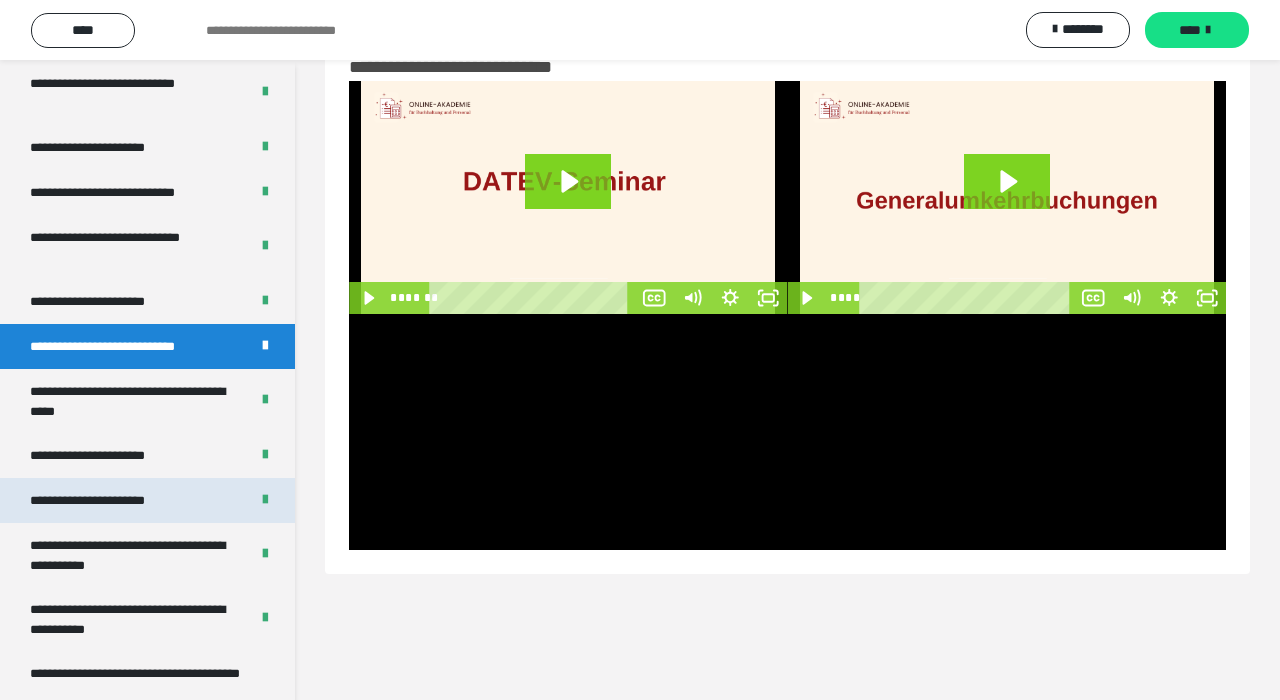 scroll, scrollTop: 3743, scrollLeft: 0, axis: vertical 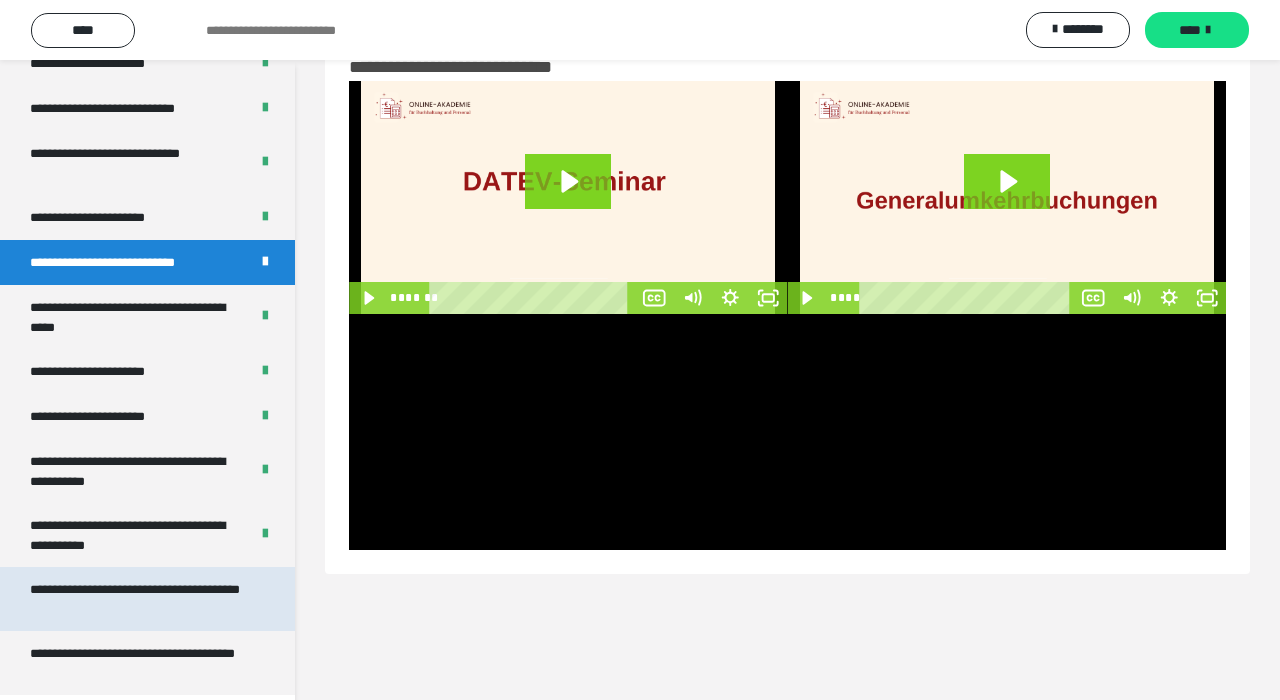 click on "**********" at bounding box center (139, 599) 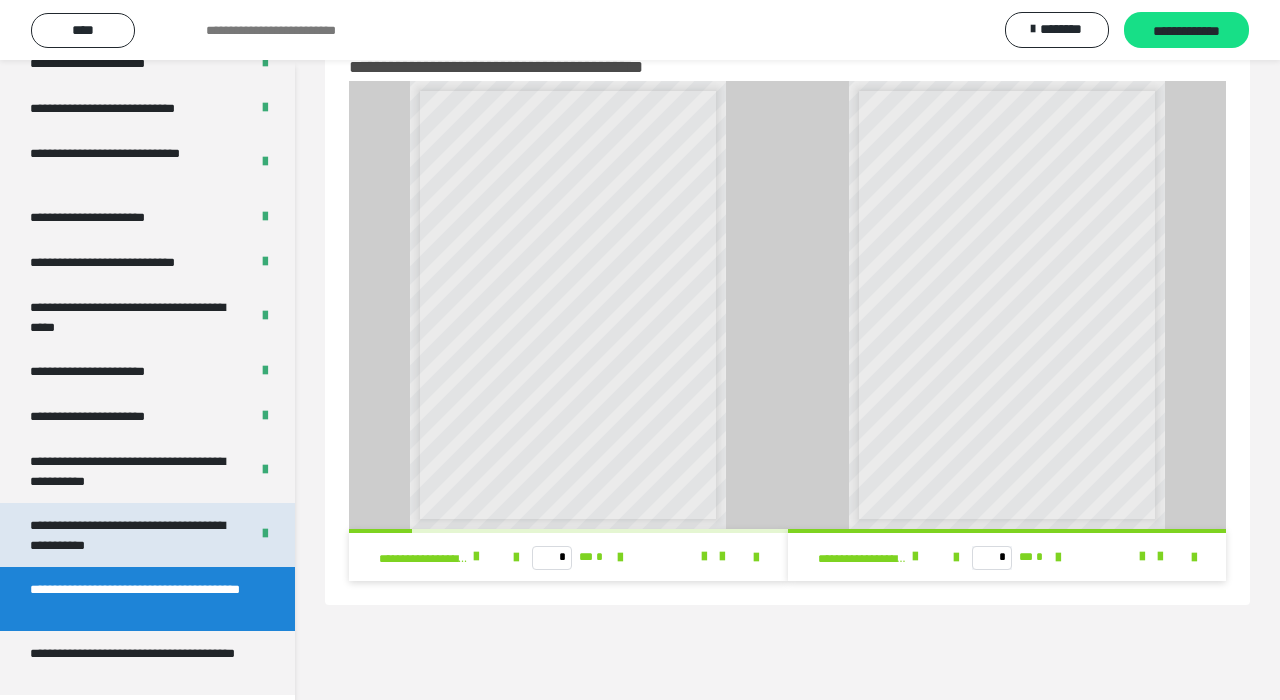 click on "**********" at bounding box center [131, 535] 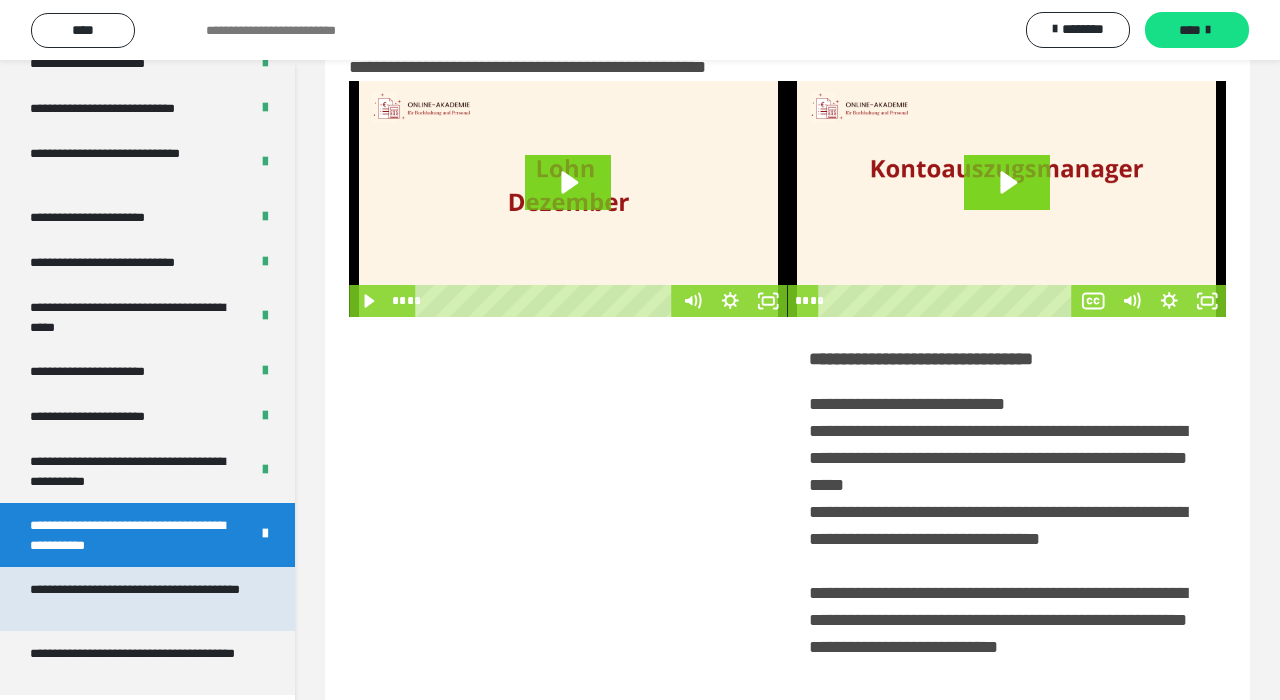 click on "**********" at bounding box center [139, 599] 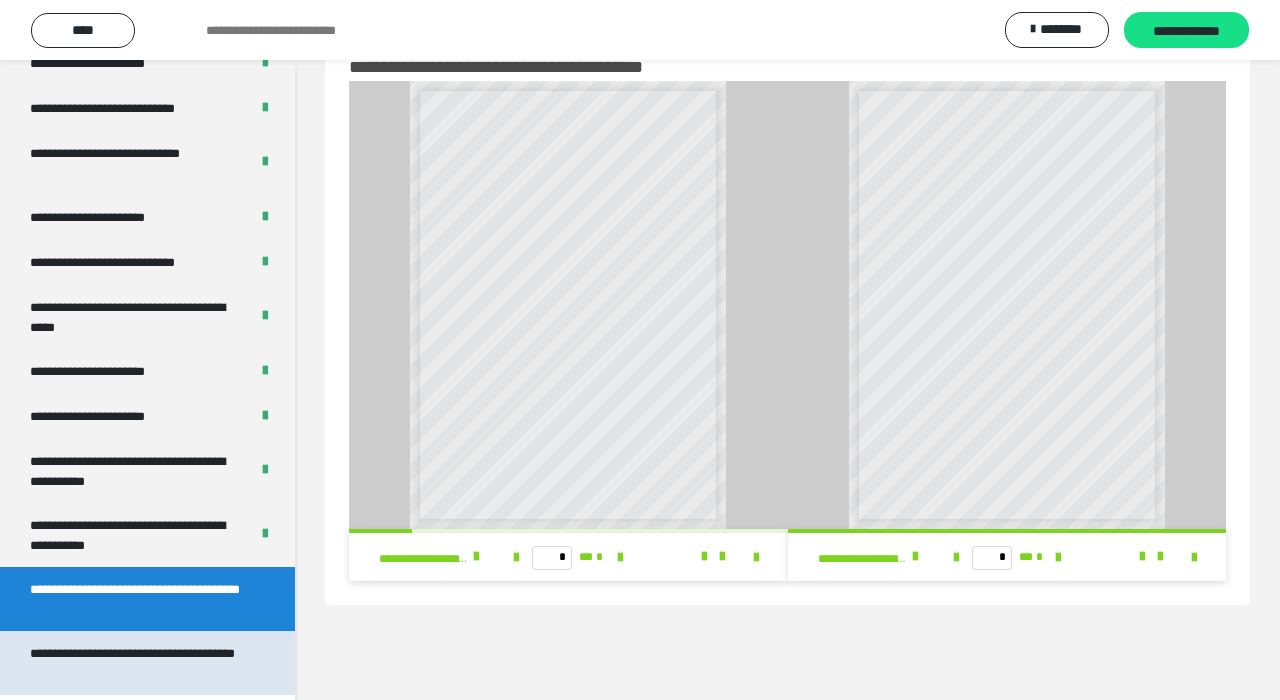 click on "**********" at bounding box center [139, 663] 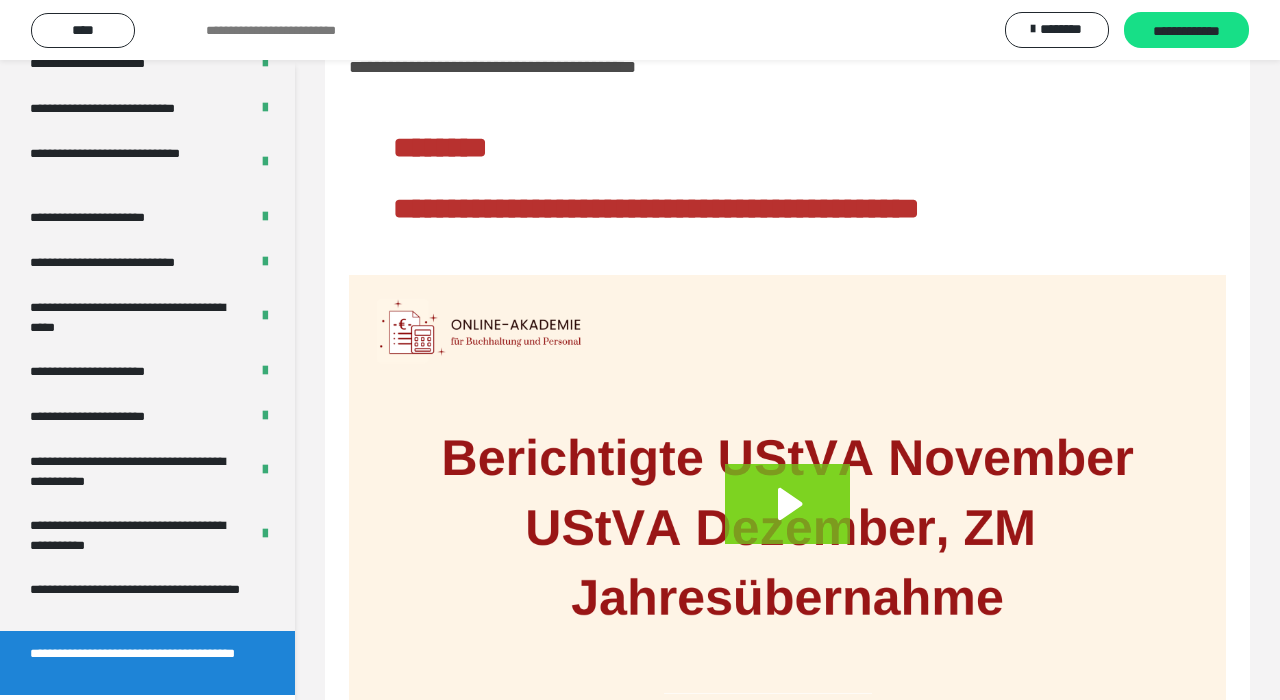 scroll, scrollTop: 182, scrollLeft: 0, axis: vertical 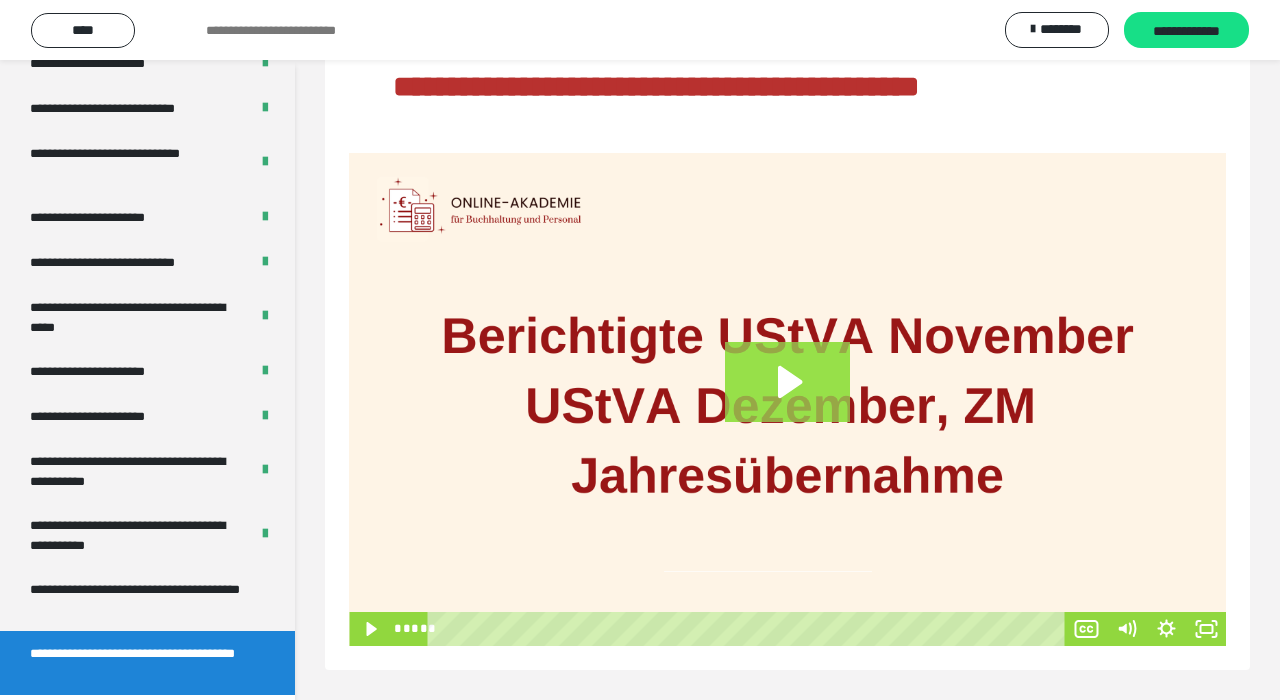 click 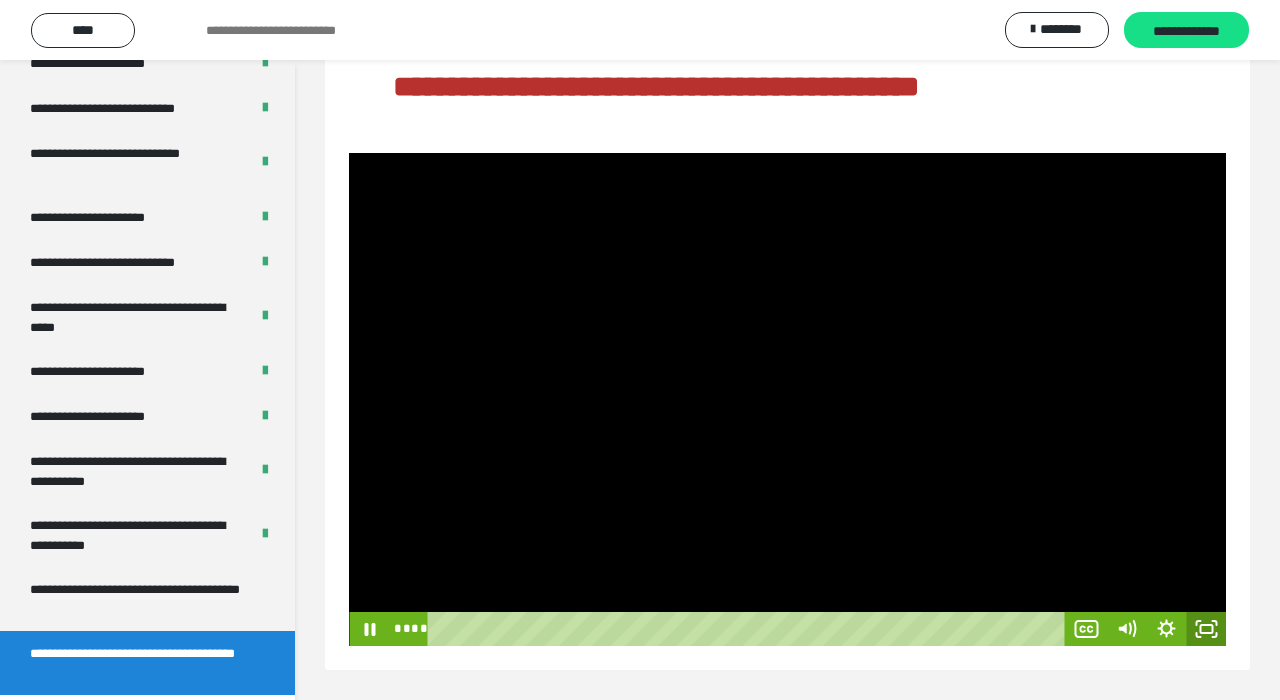 click 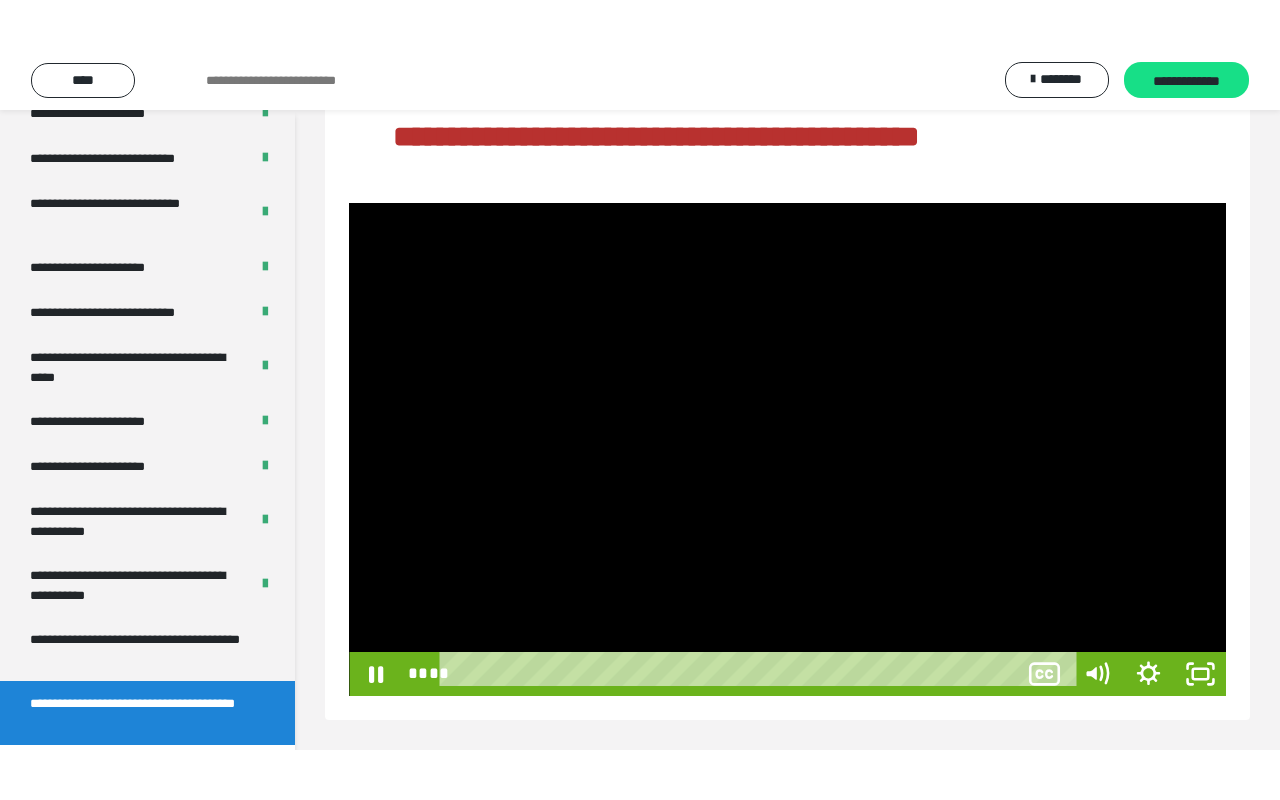 scroll, scrollTop: 82, scrollLeft: 0, axis: vertical 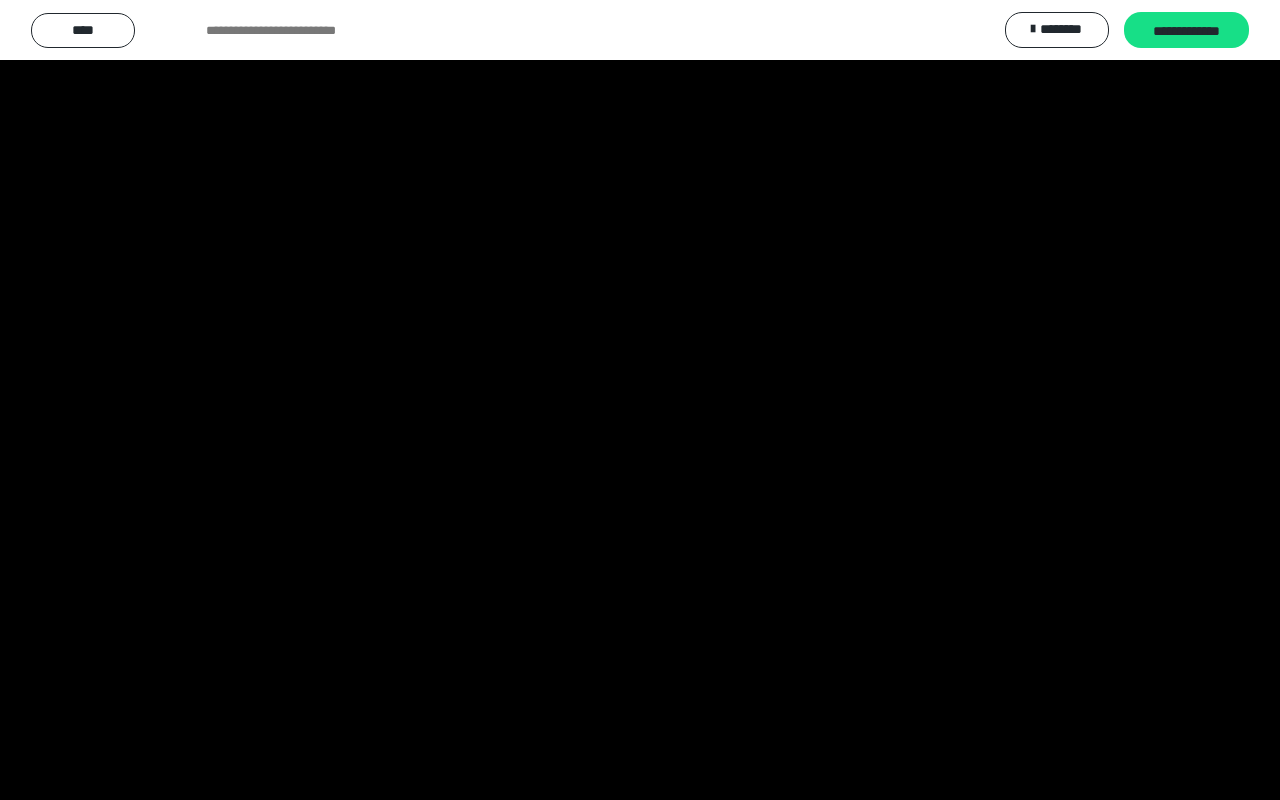 click at bounding box center [640, 400] 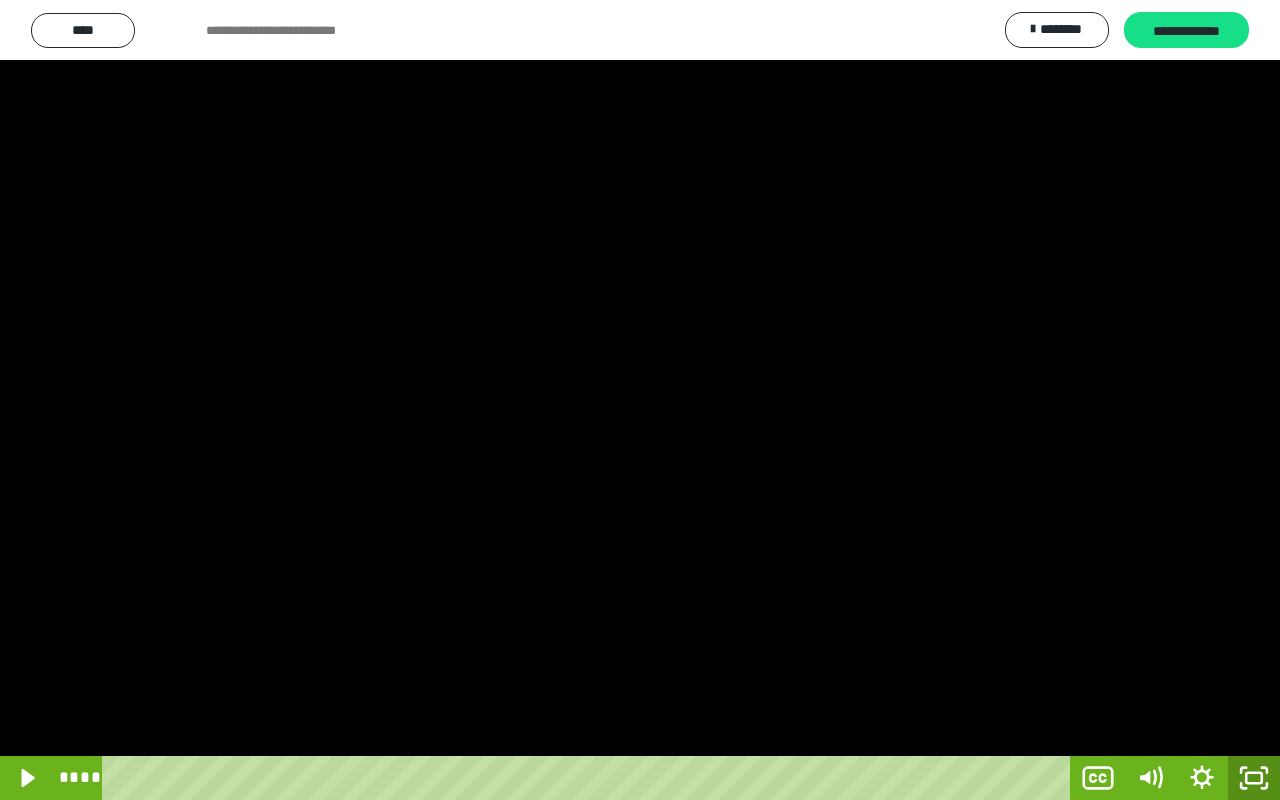 click 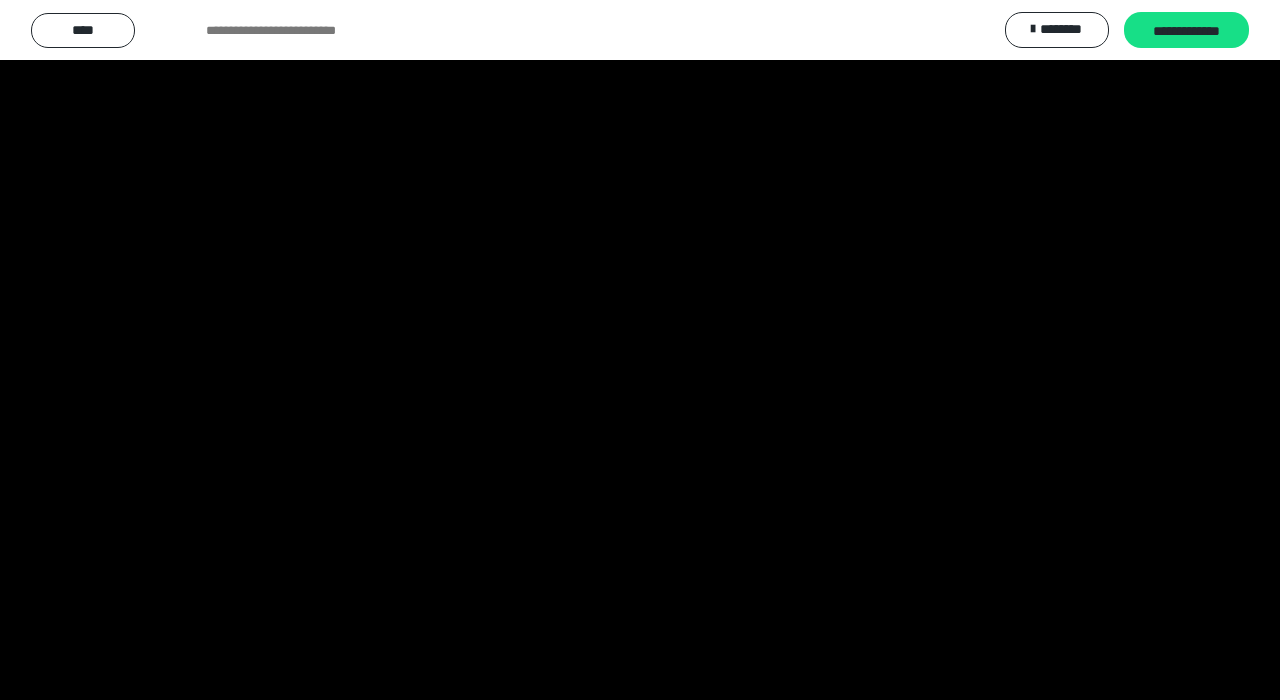 scroll, scrollTop: 3743, scrollLeft: 0, axis: vertical 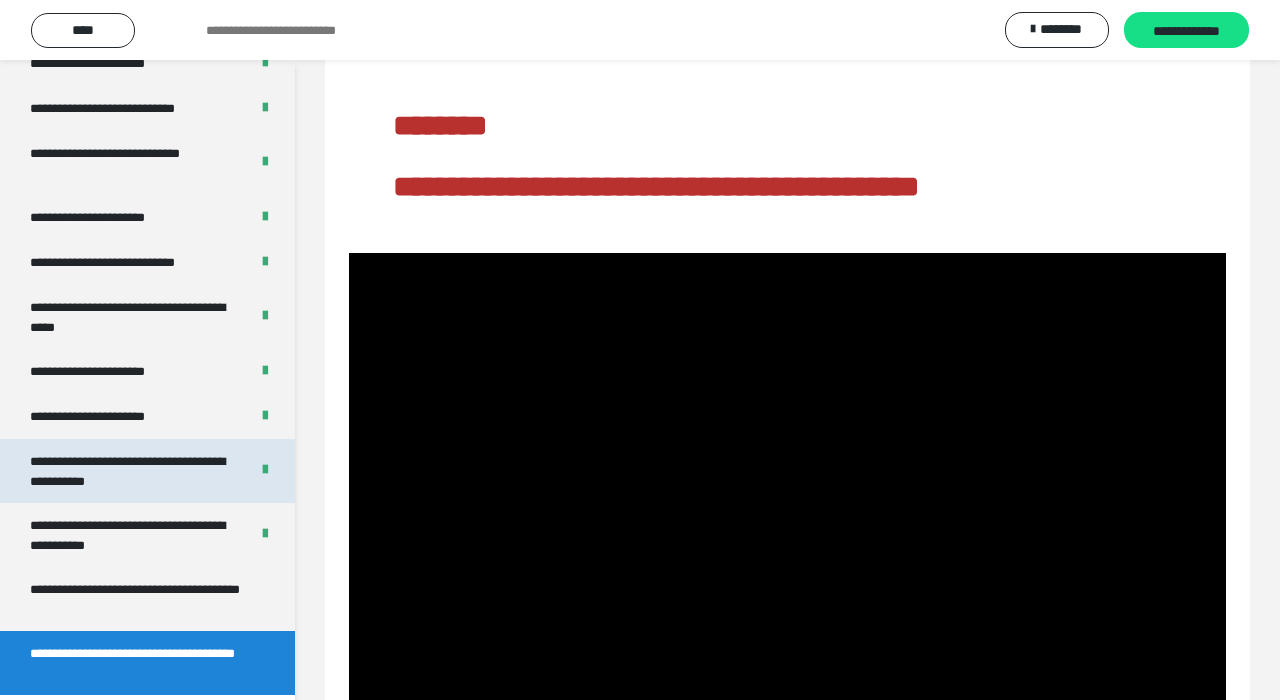 click on "**********" at bounding box center (131, 471) 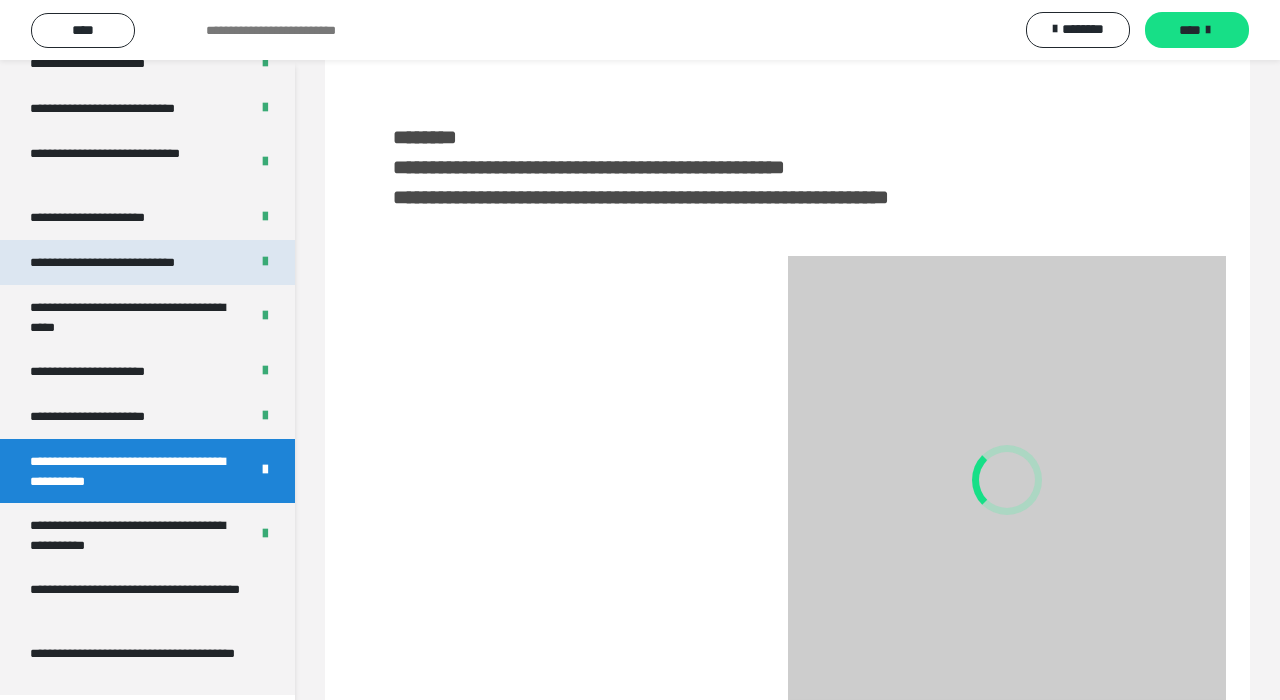 click on "**********" at bounding box center [129, 262] 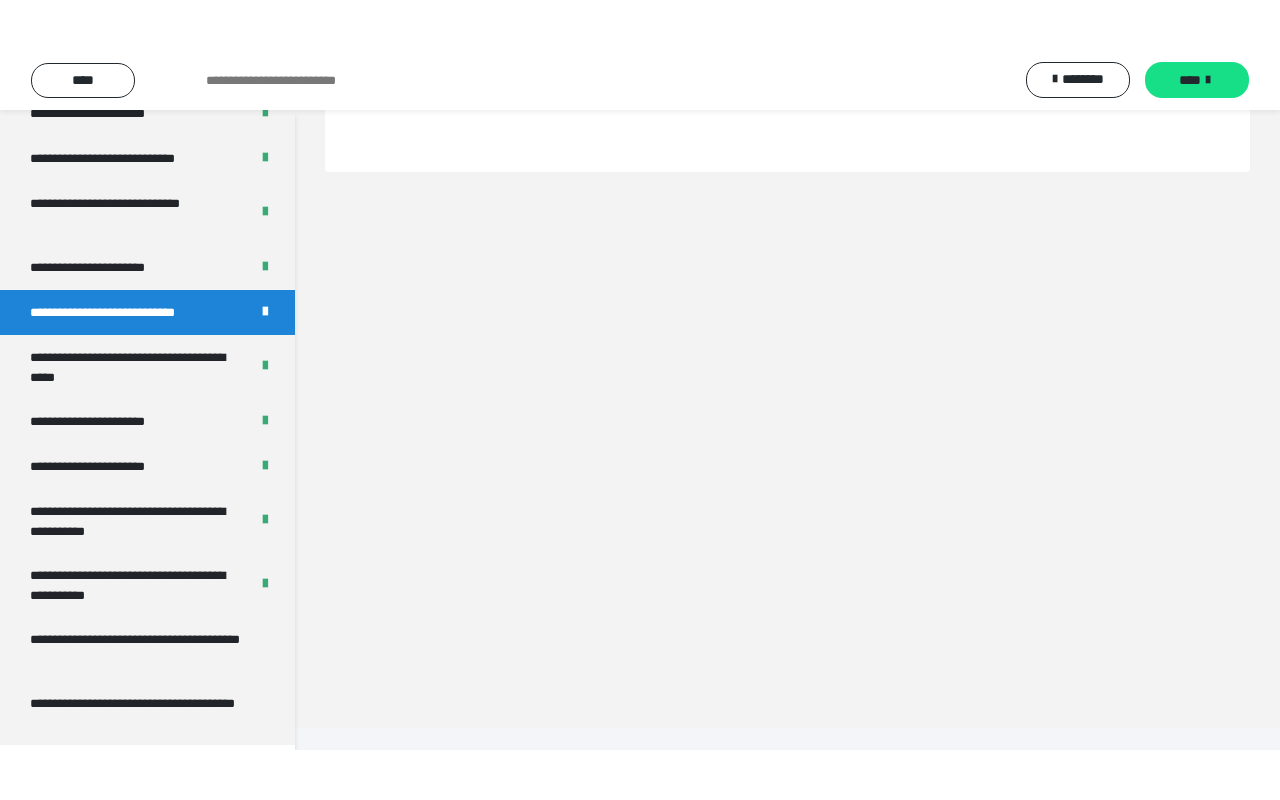 scroll, scrollTop: 60, scrollLeft: 0, axis: vertical 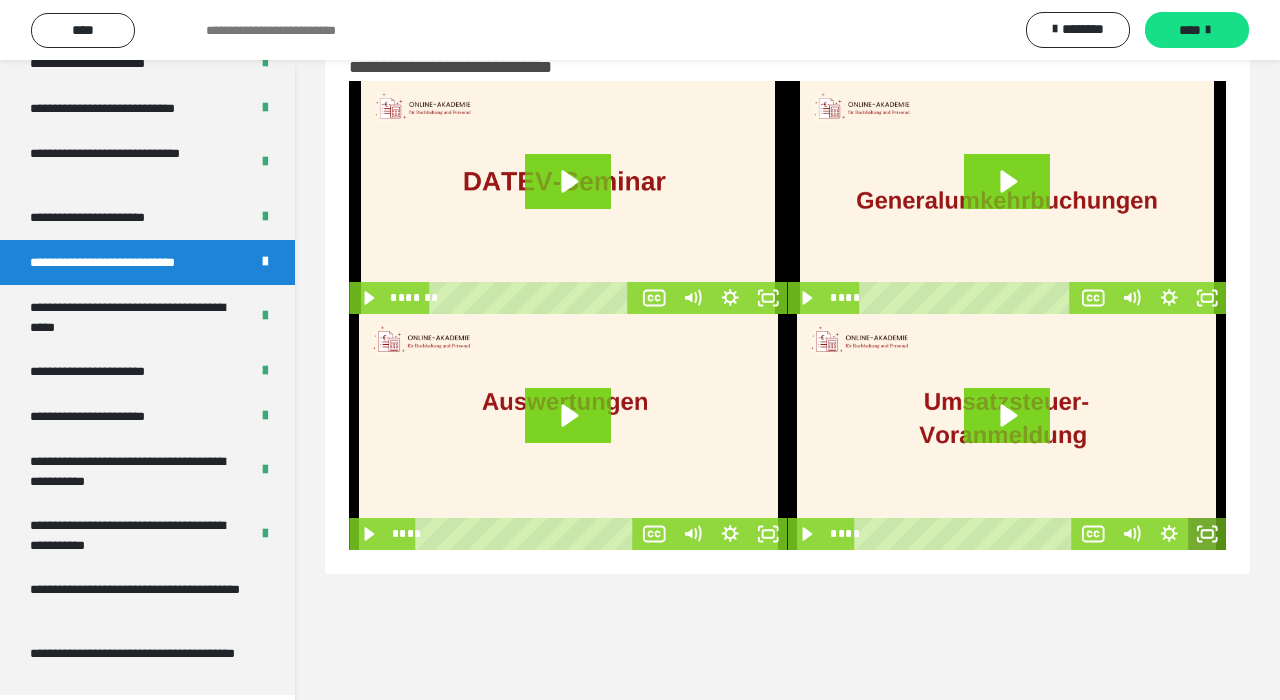 click 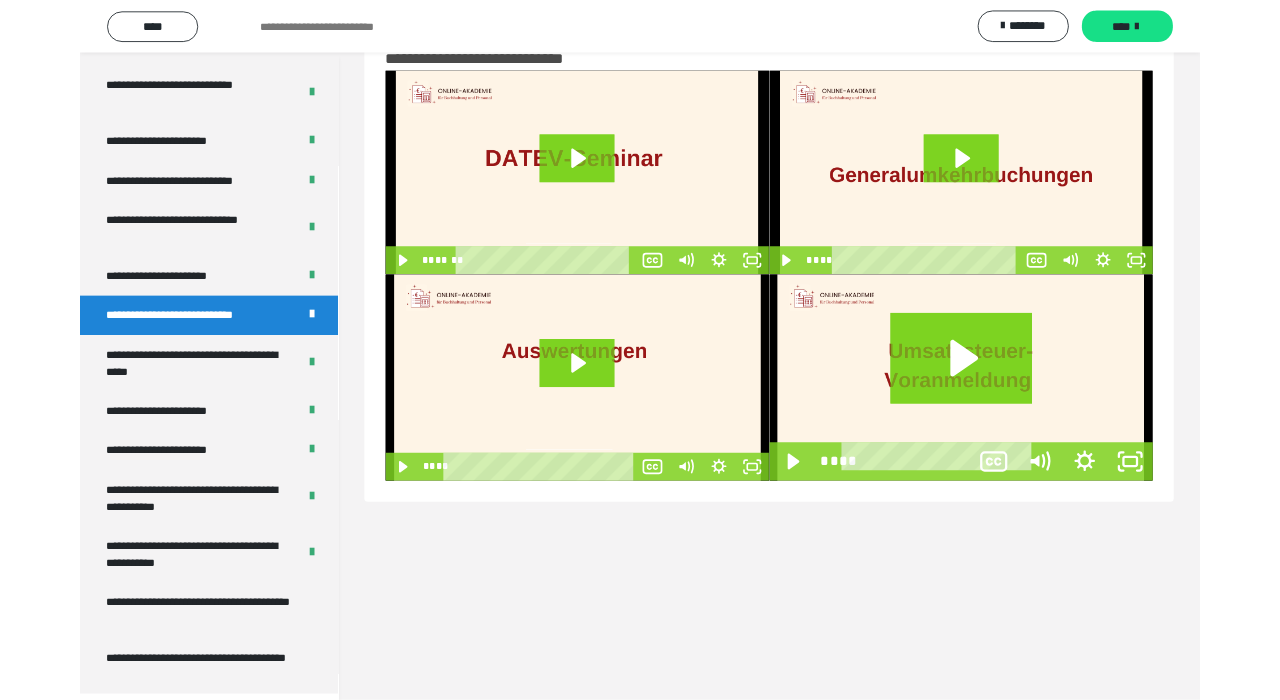 scroll, scrollTop: 3643, scrollLeft: 0, axis: vertical 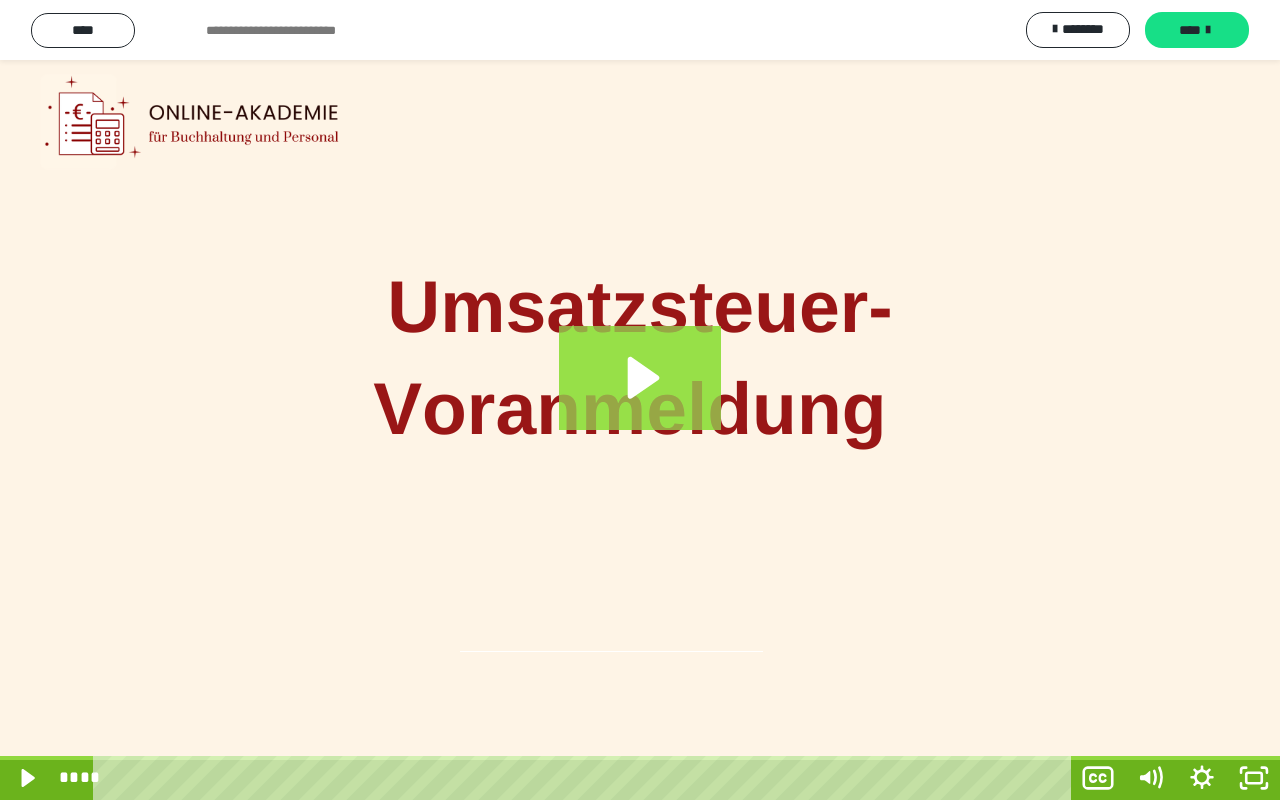 click 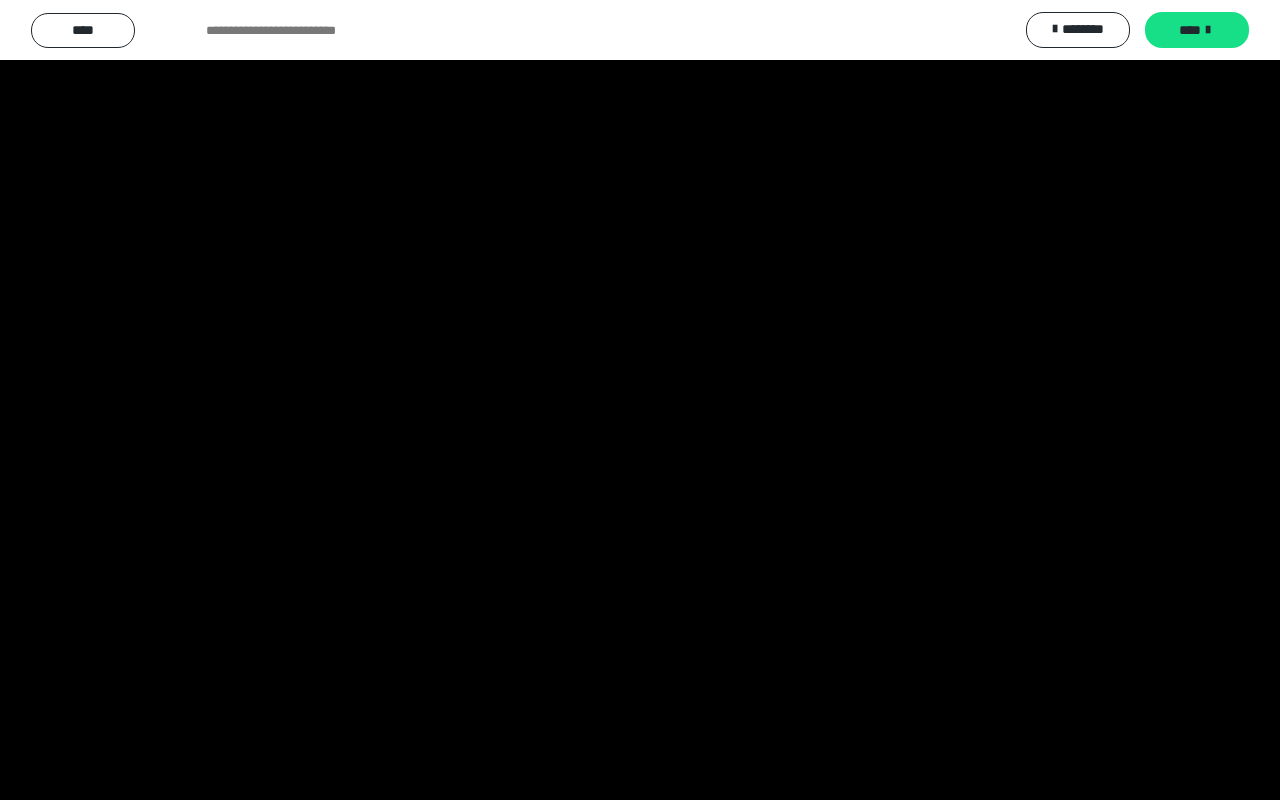 click at bounding box center (640, 400) 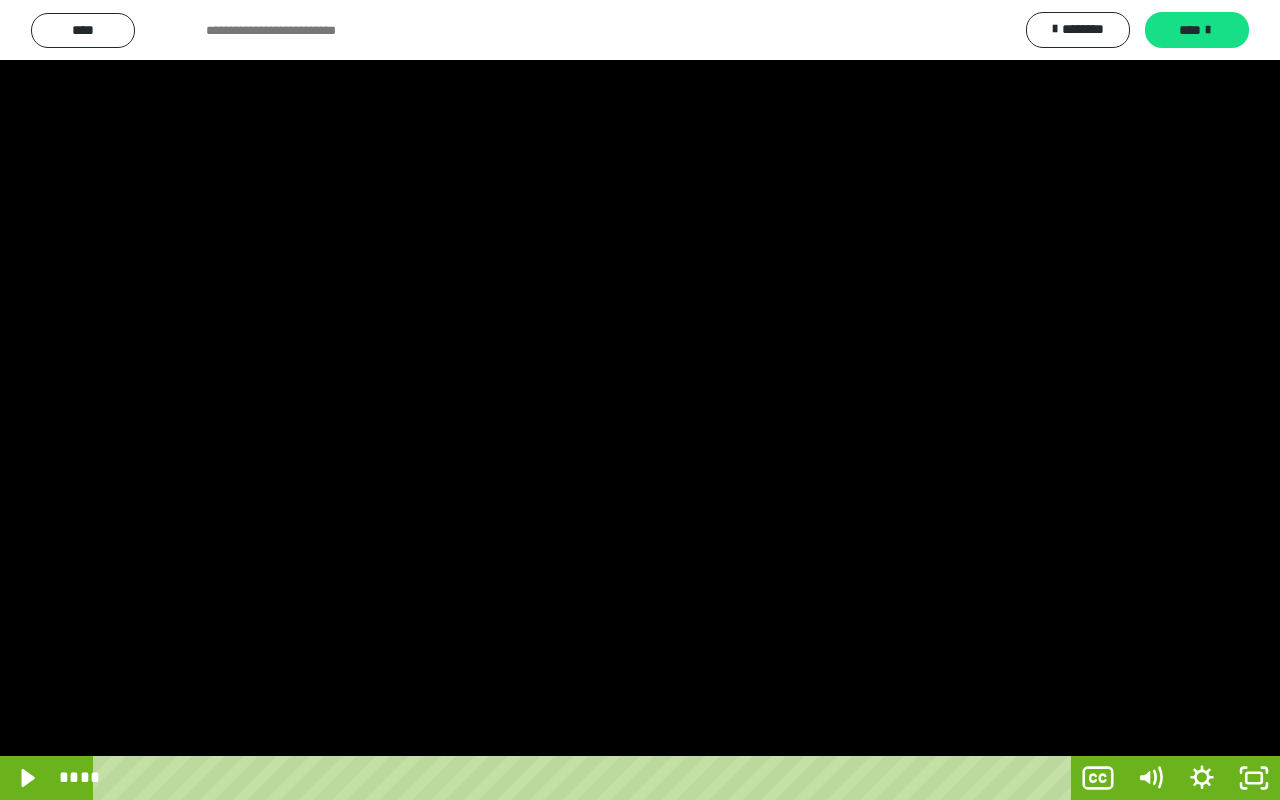 click at bounding box center [640, 400] 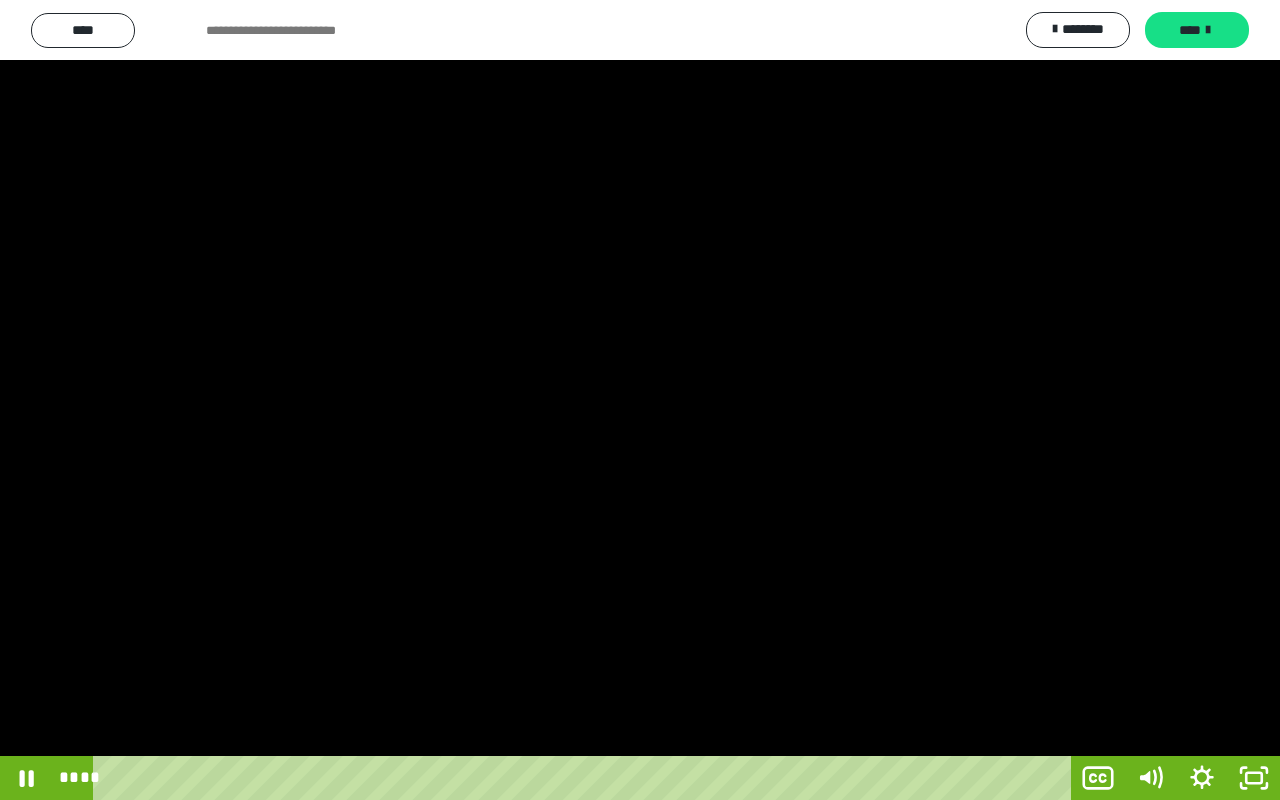 click at bounding box center (640, 400) 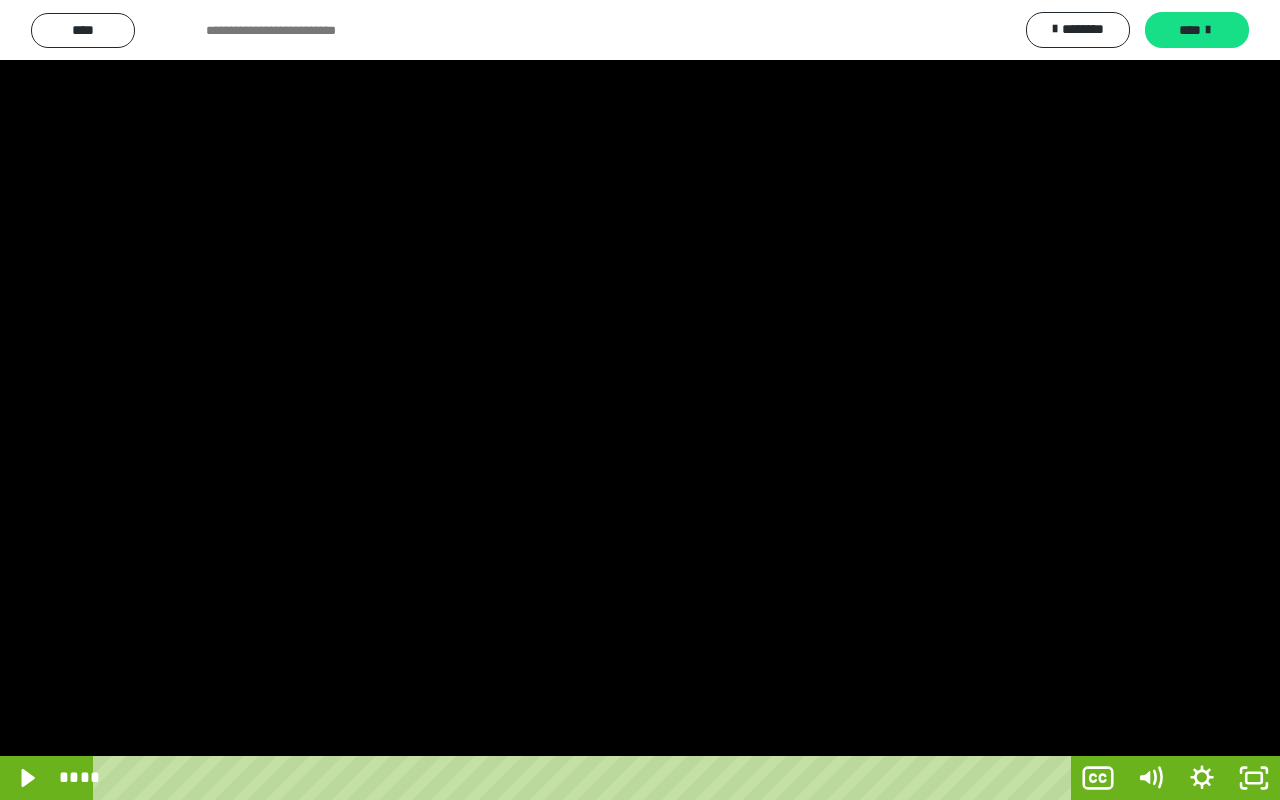 click at bounding box center (640, 400) 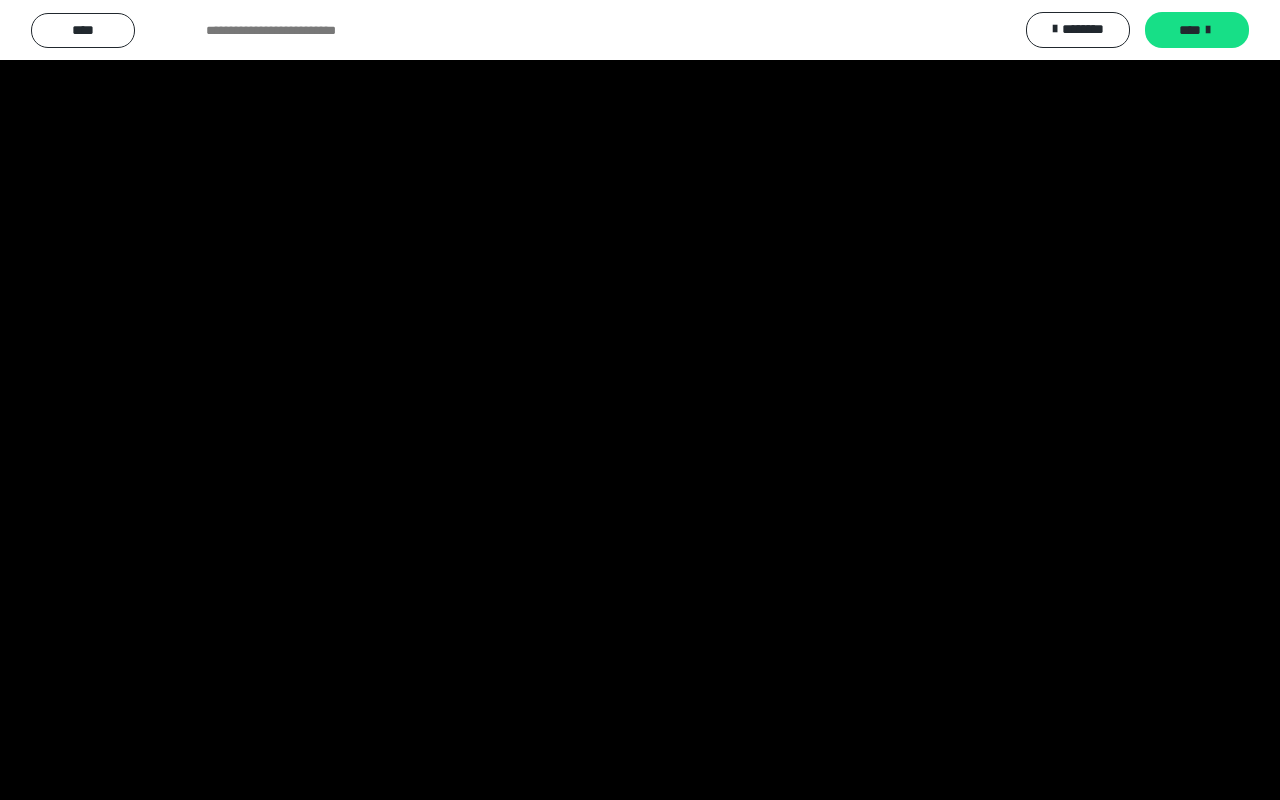 click at bounding box center [640, 400] 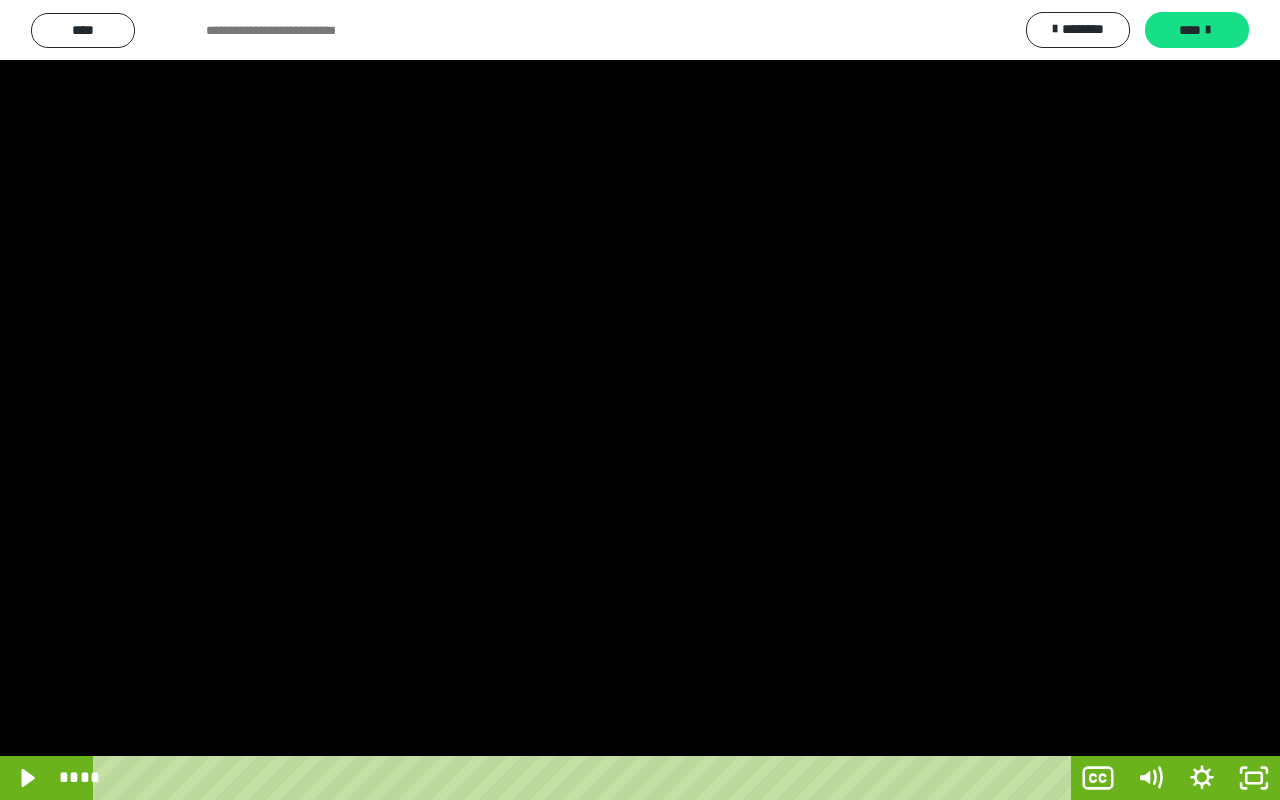 click at bounding box center (640, 400) 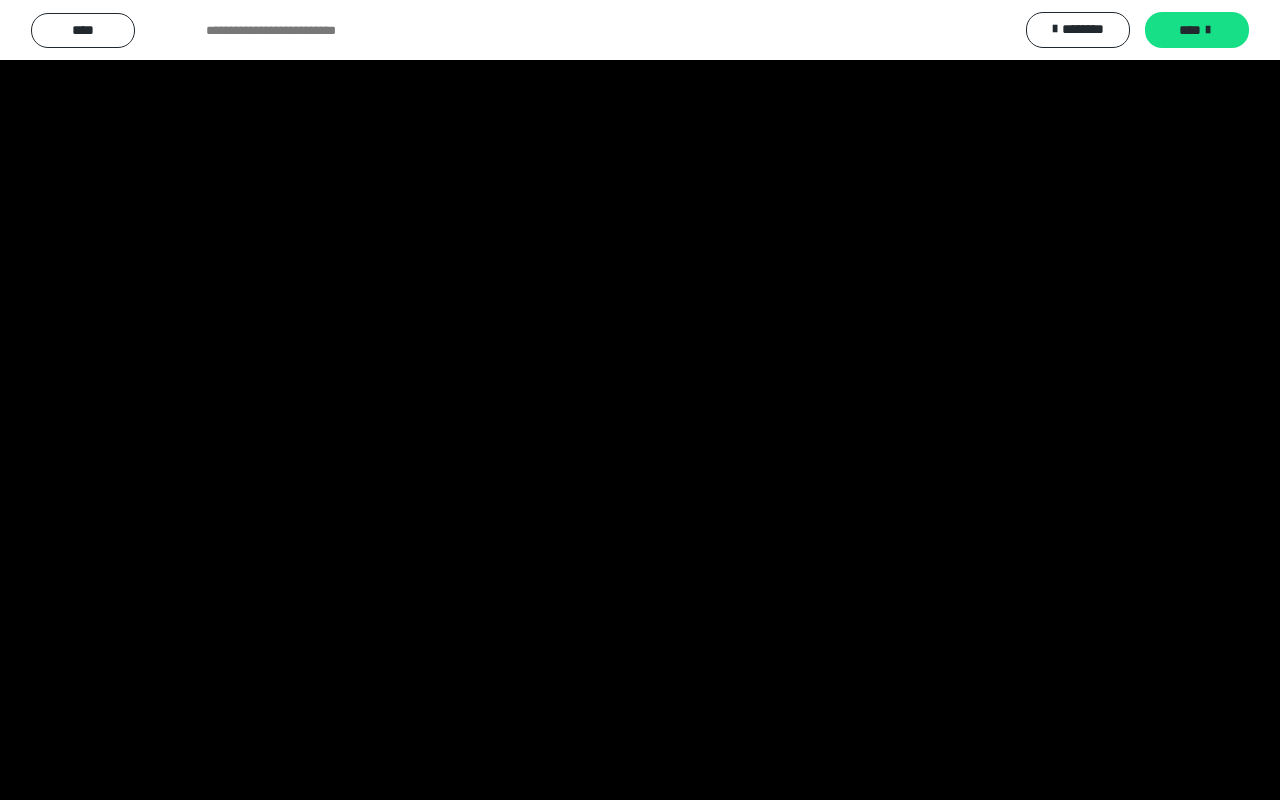 click at bounding box center (640, 400) 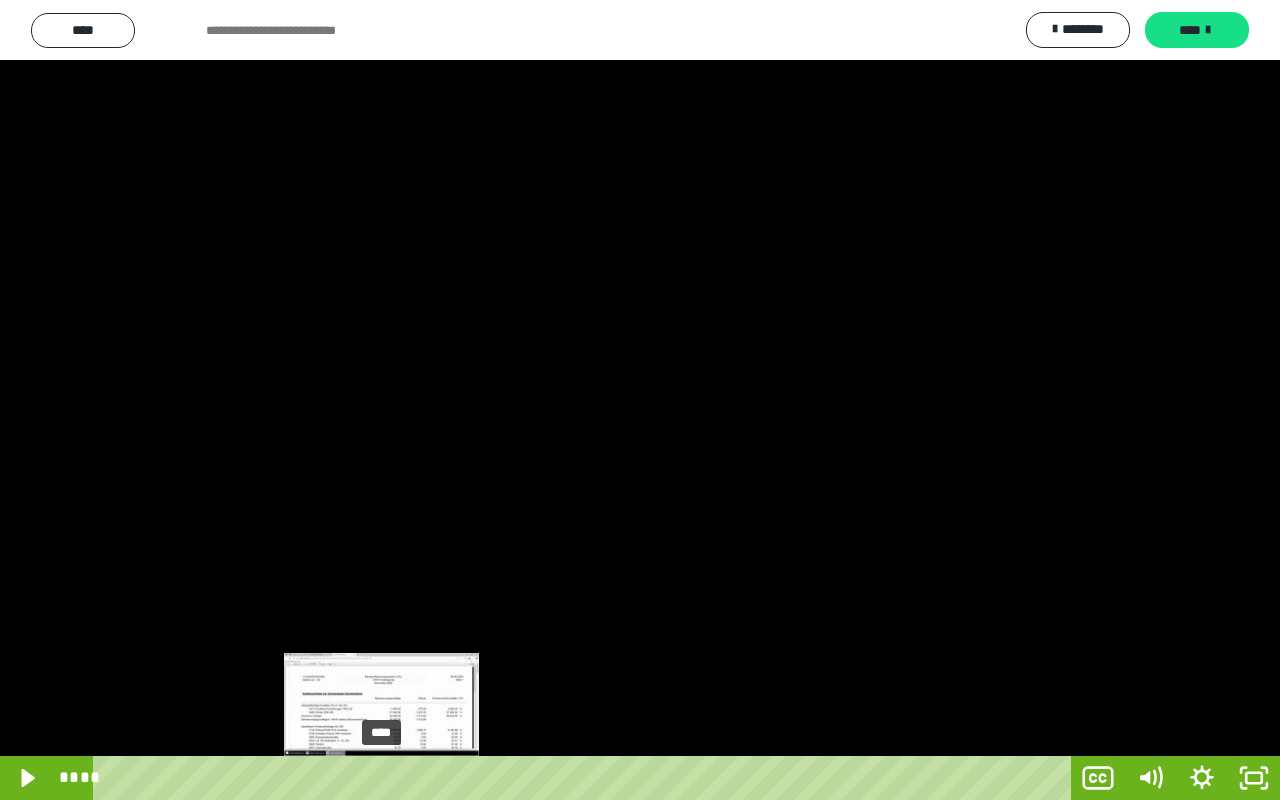 click on "****" at bounding box center [586, 778] 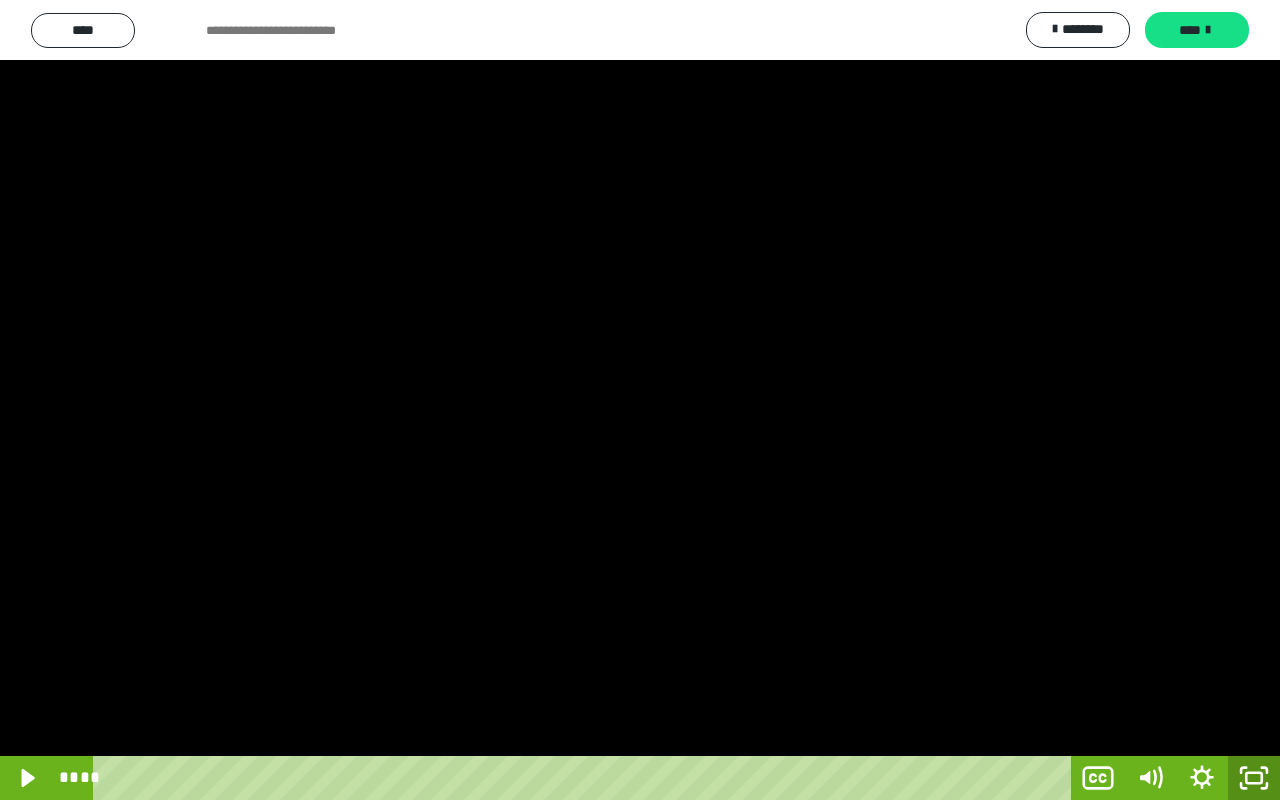 click 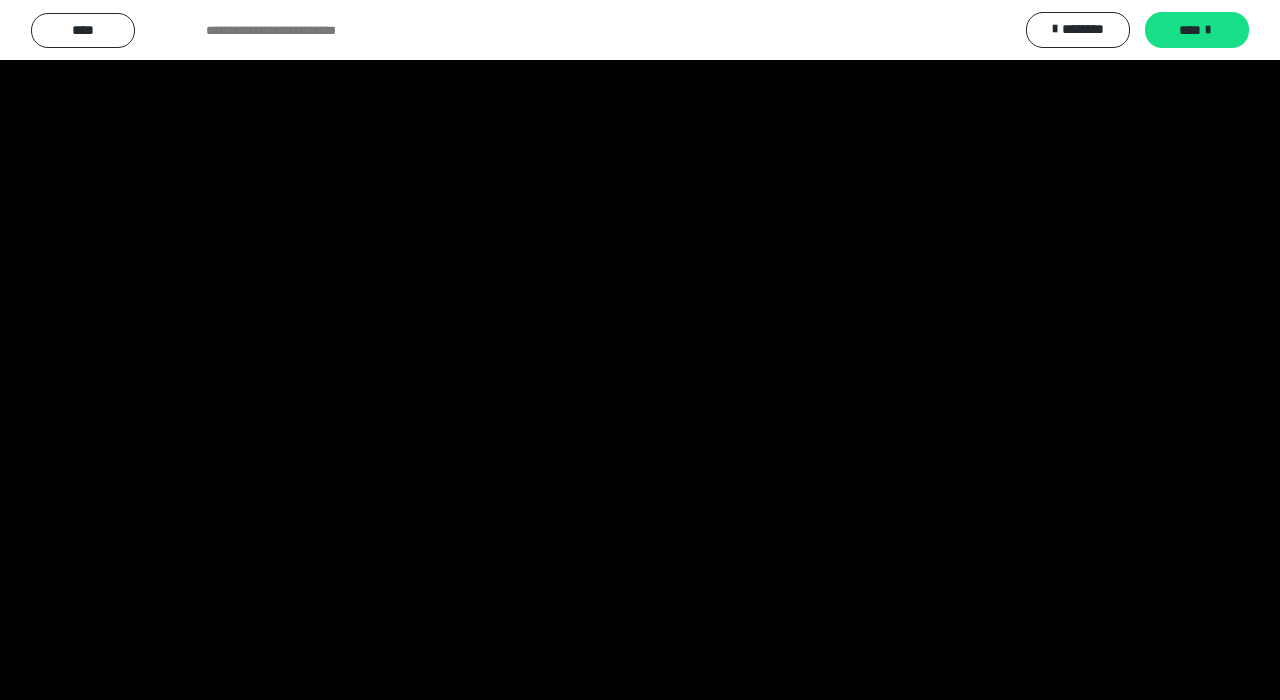 scroll, scrollTop: 3743, scrollLeft: 0, axis: vertical 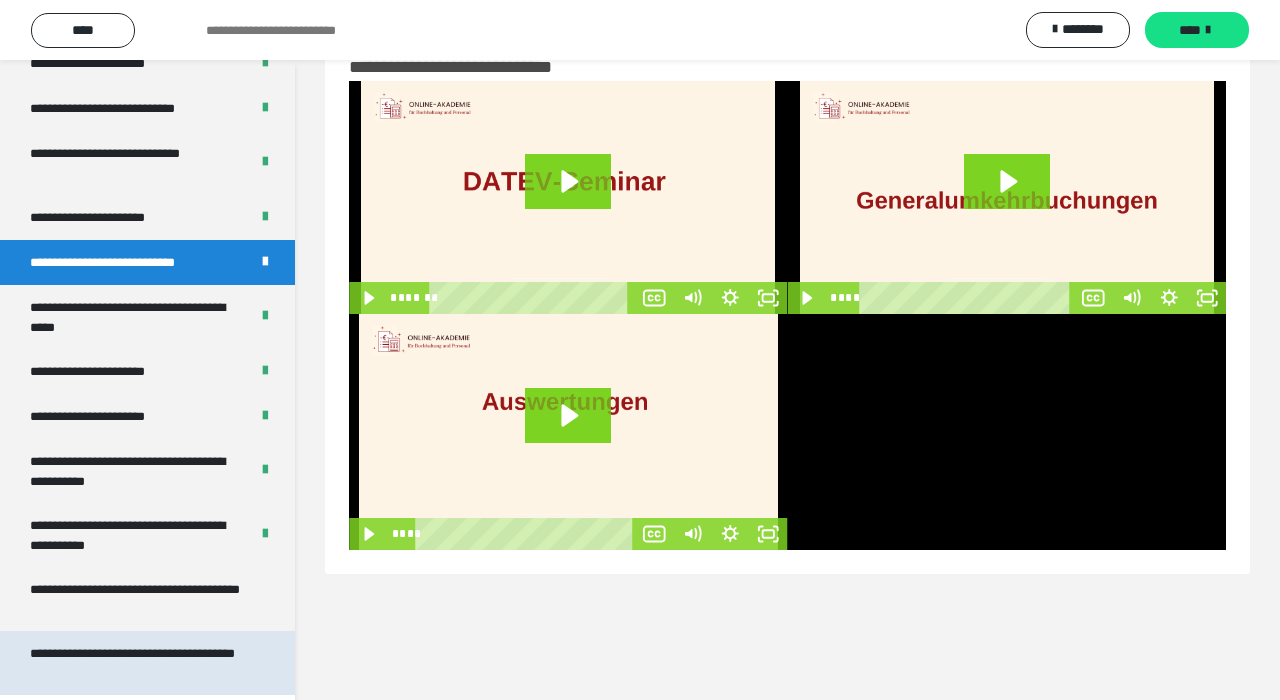 click on "**********" at bounding box center [139, 663] 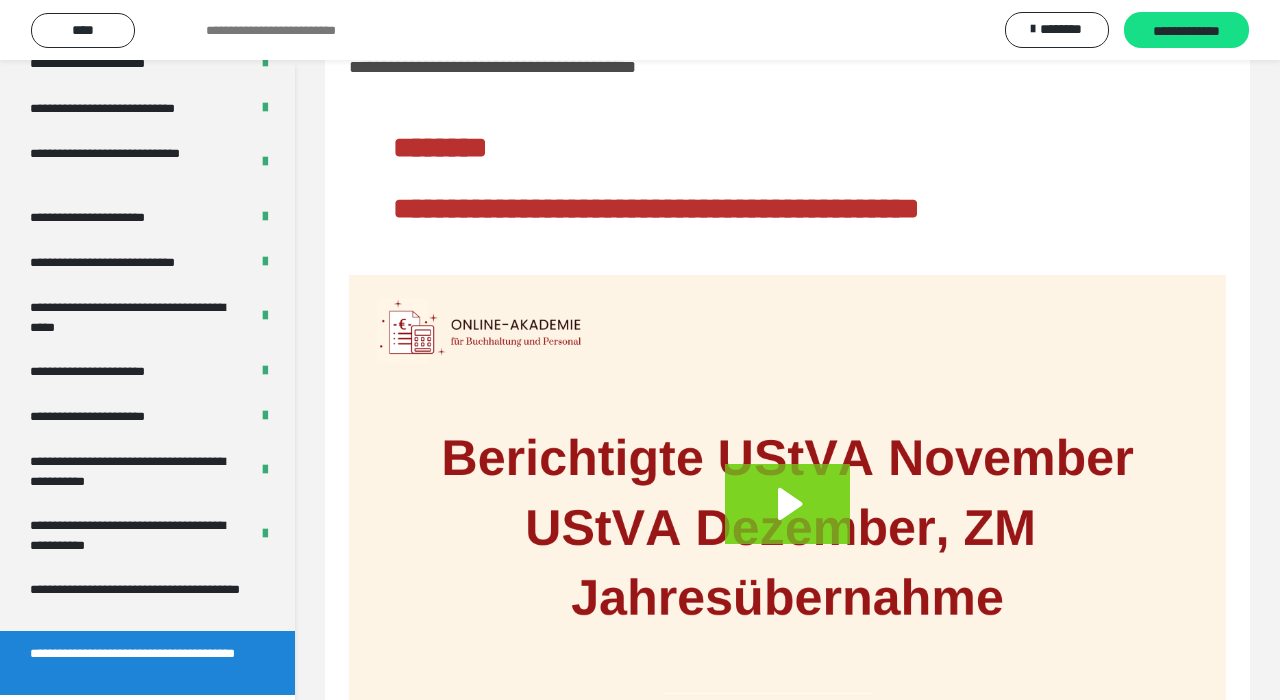 scroll, scrollTop: 182, scrollLeft: 0, axis: vertical 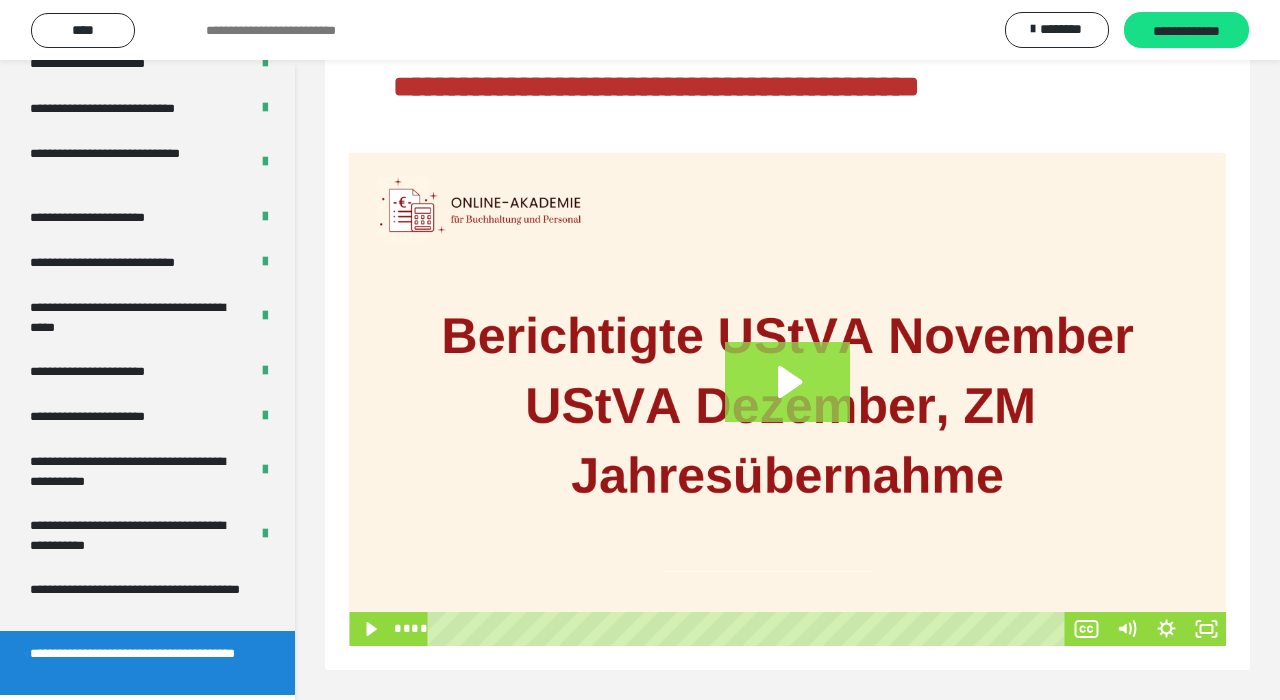click 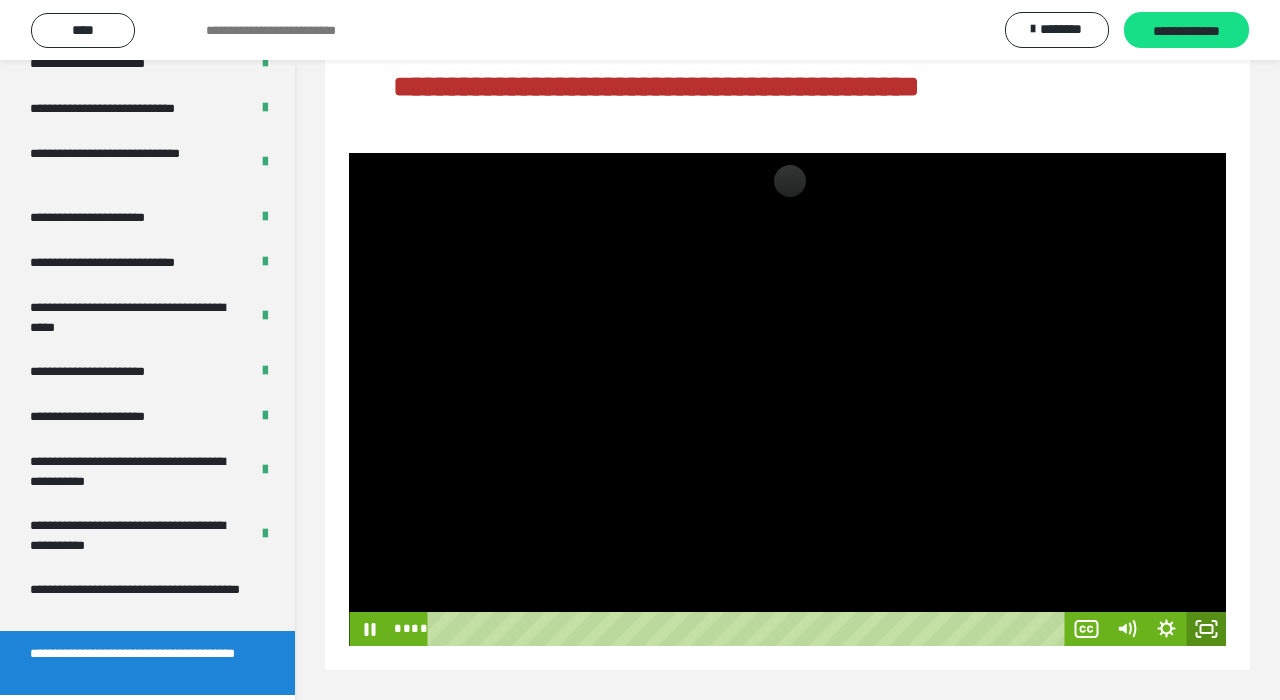 click 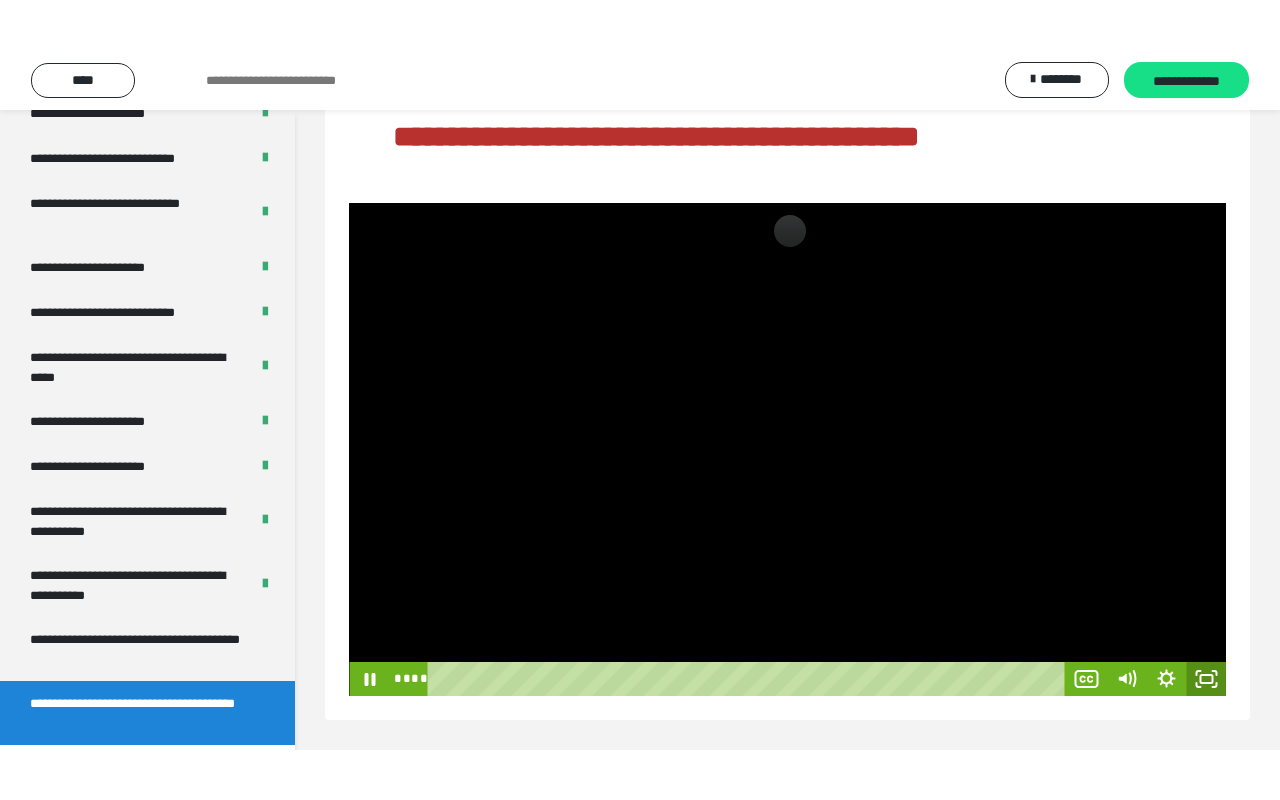 scroll, scrollTop: 82, scrollLeft: 0, axis: vertical 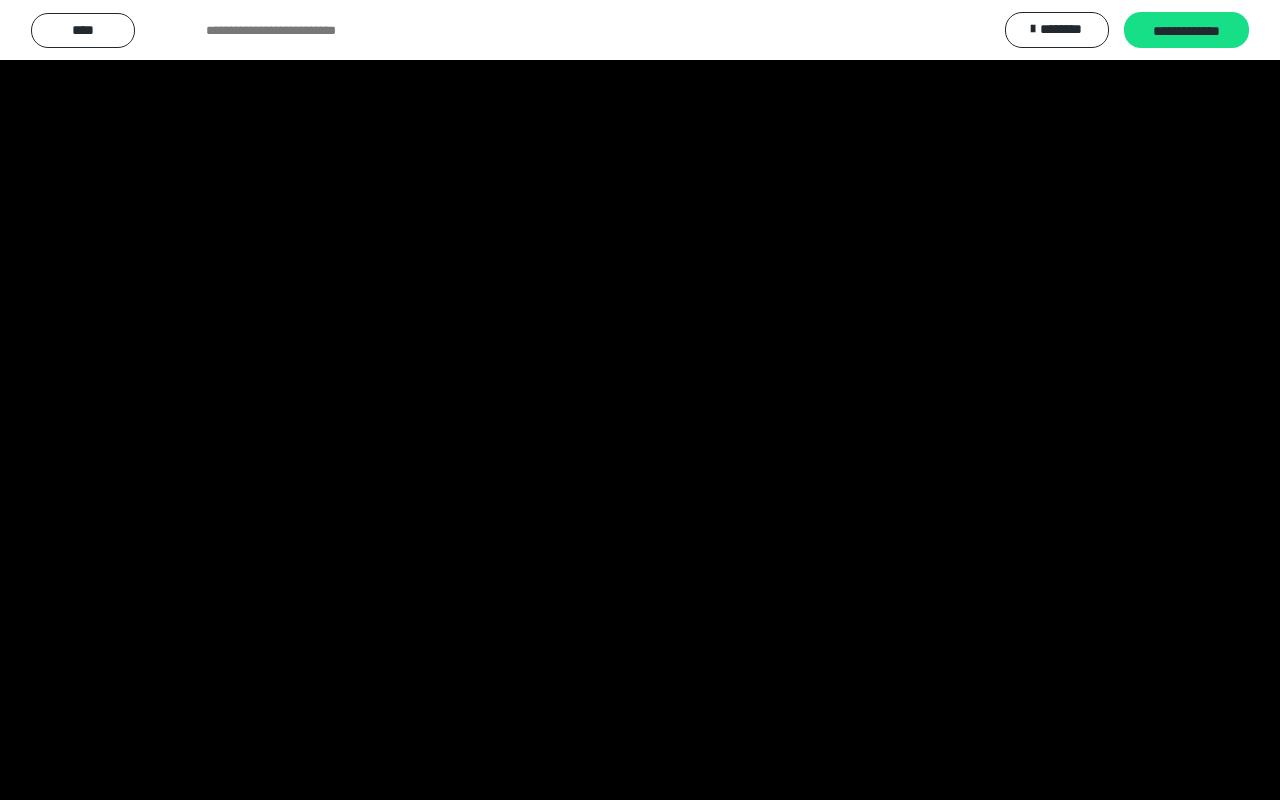 click at bounding box center (640, 400) 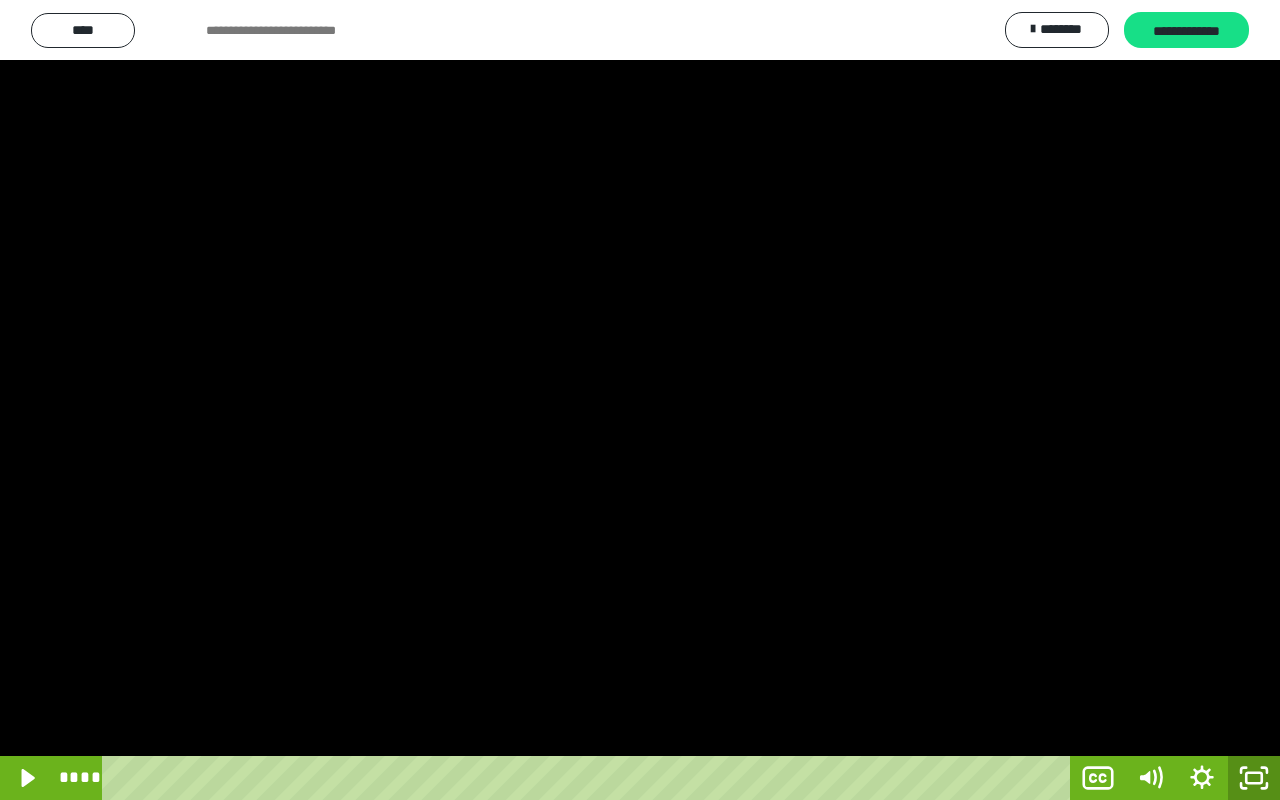 click 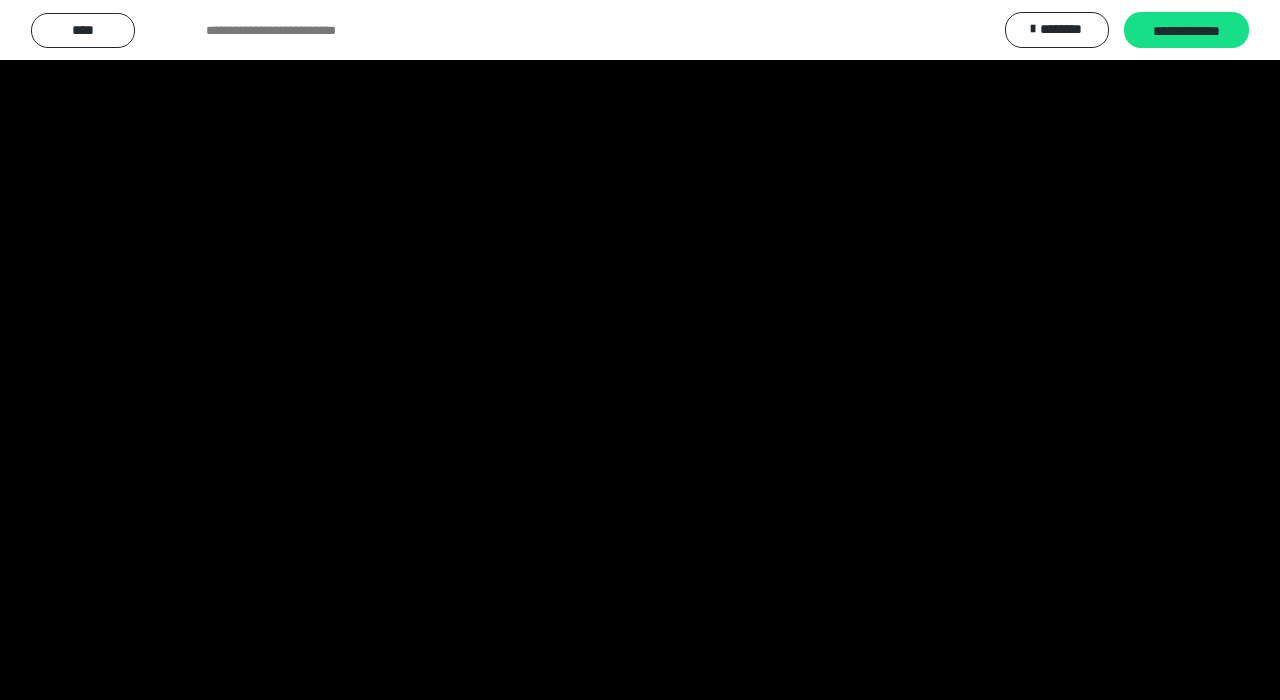 scroll, scrollTop: 3743, scrollLeft: 0, axis: vertical 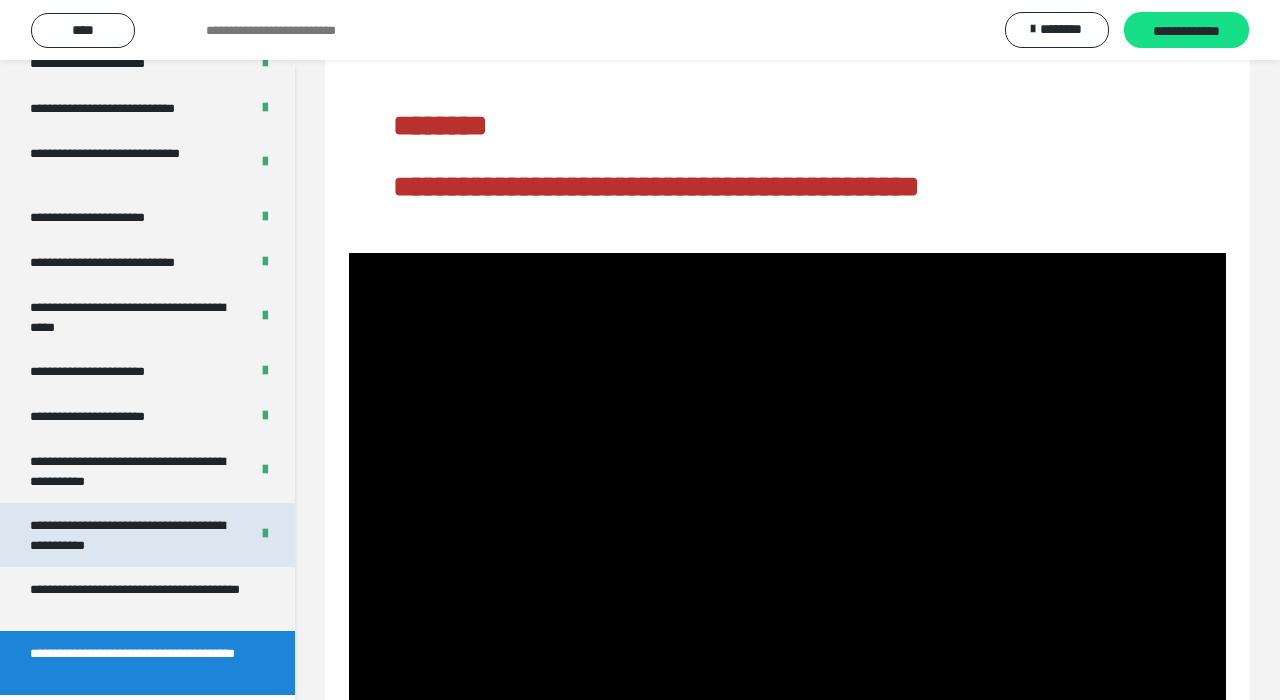 click on "**********" at bounding box center (131, 535) 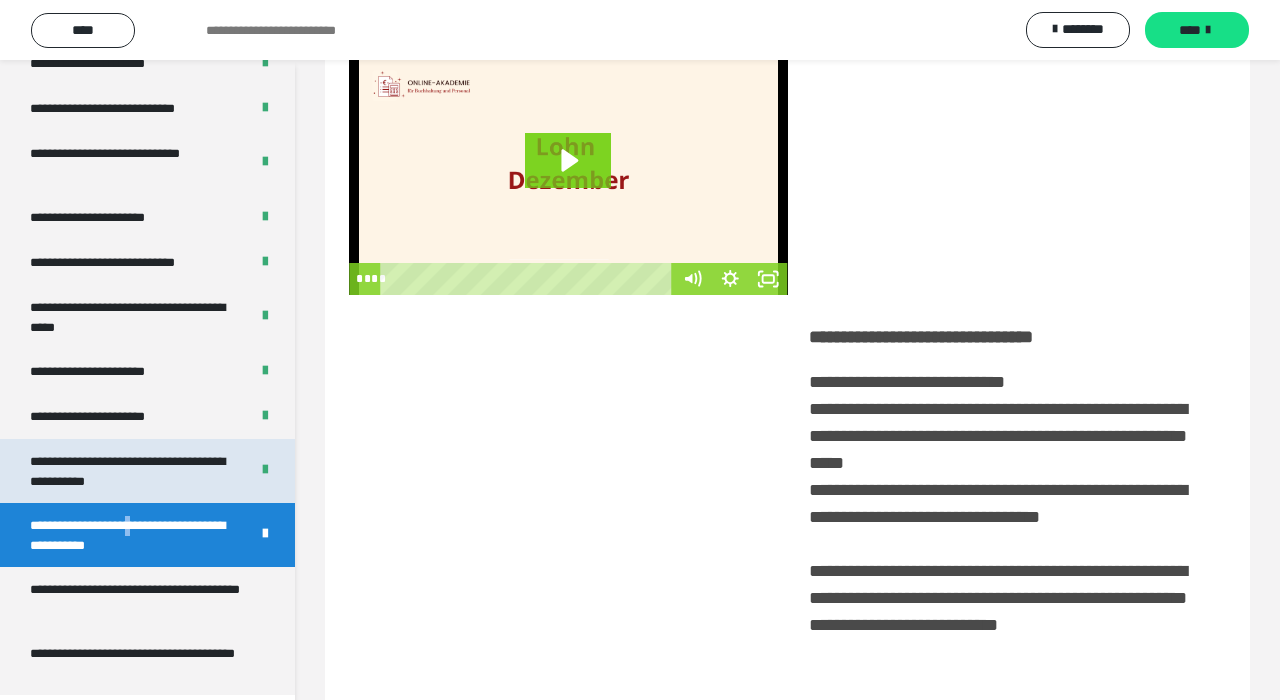 scroll, scrollTop: 60, scrollLeft: 0, axis: vertical 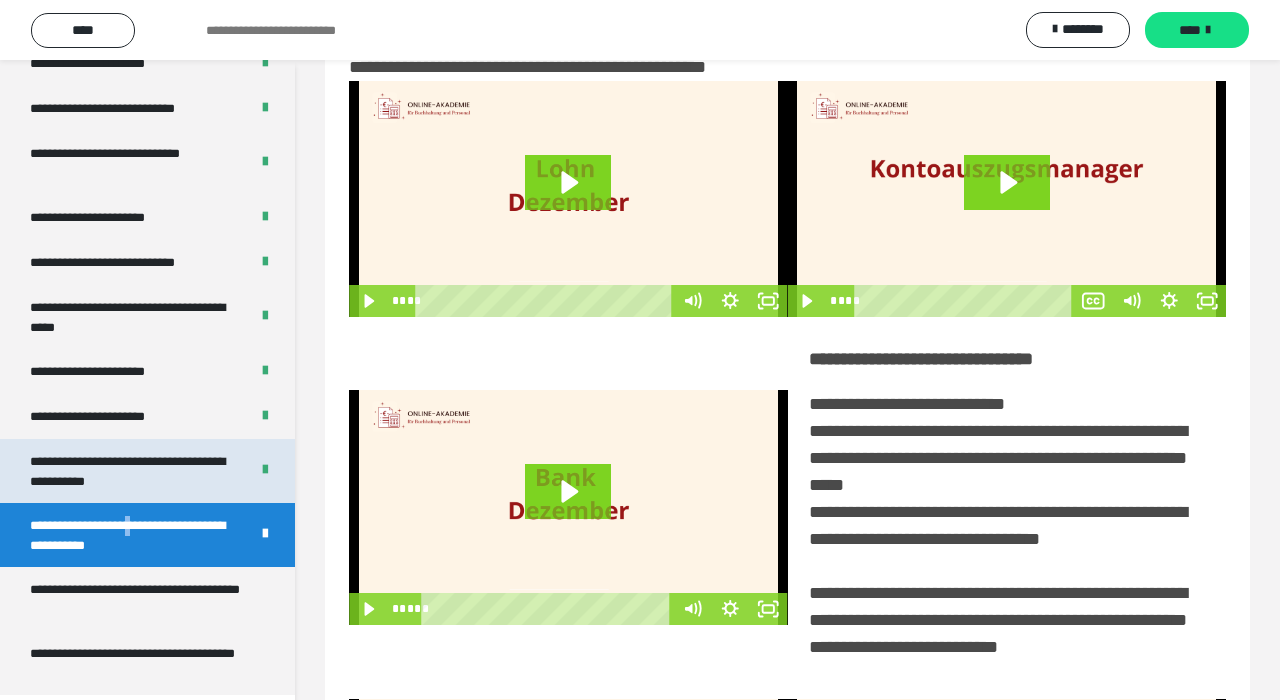 click on "**********" at bounding box center (131, 471) 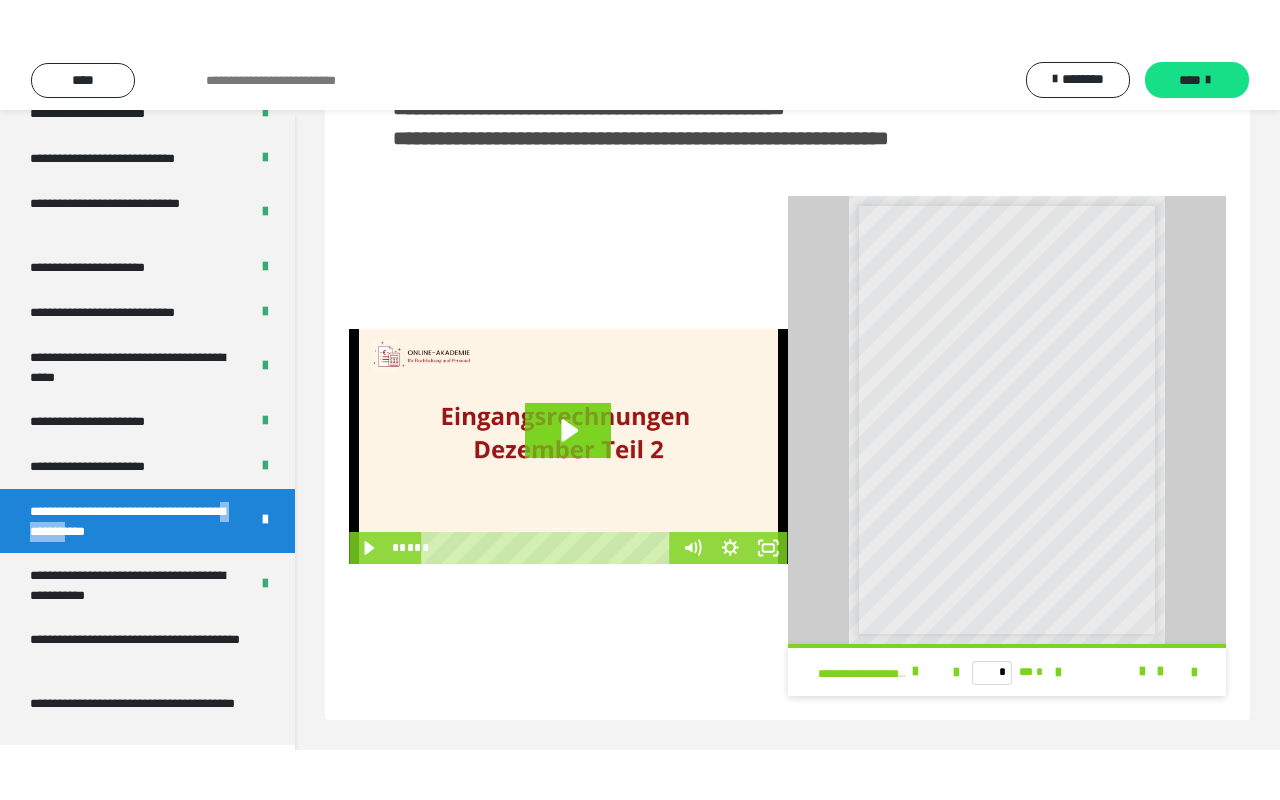 scroll, scrollTop: 0, scrollLeft: 0, axis: both 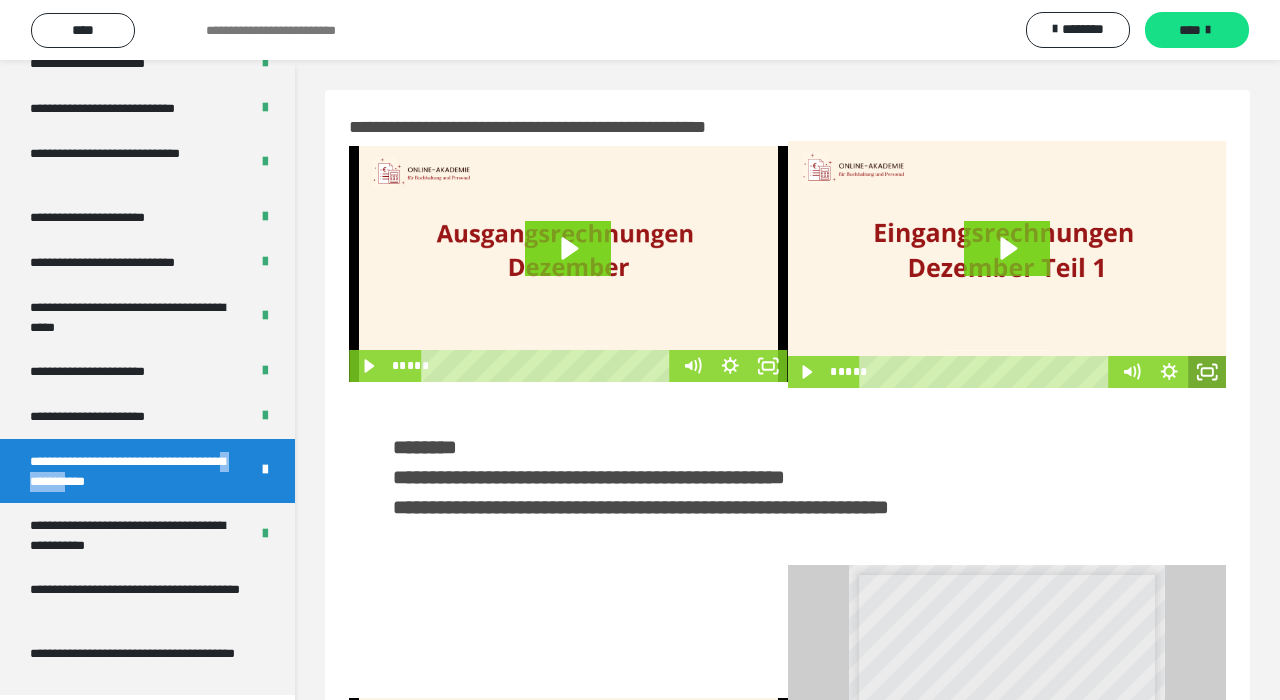click 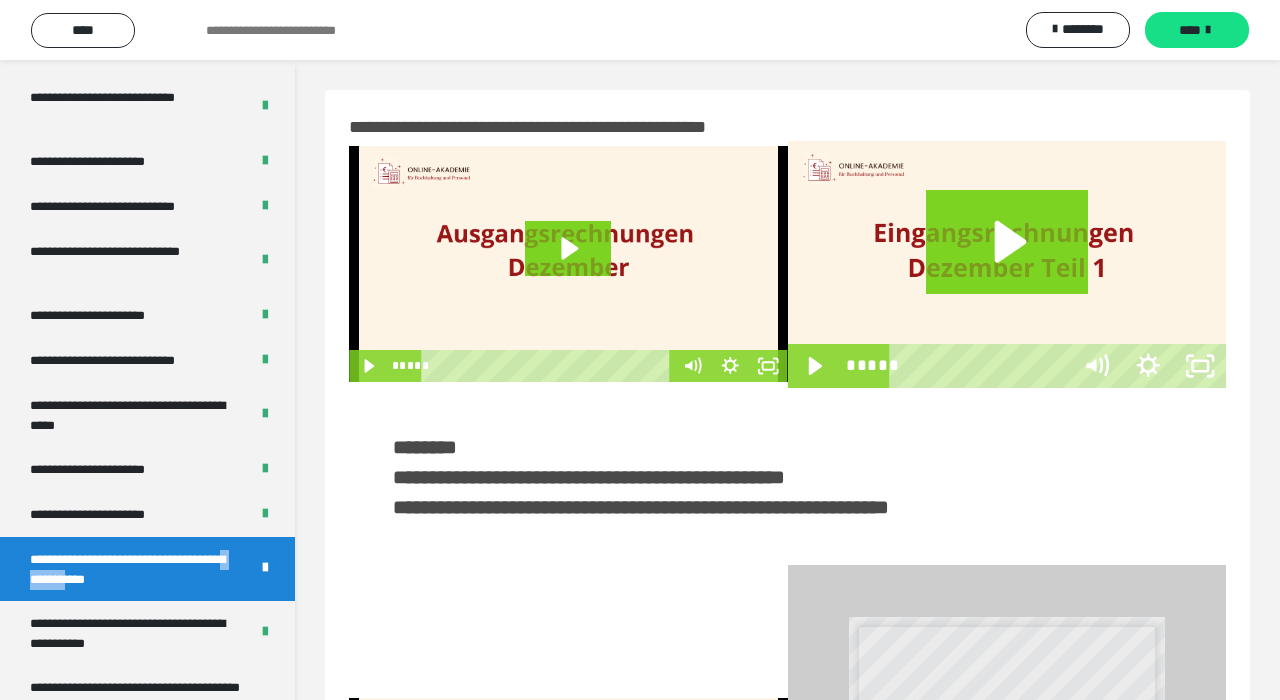 scroll, scrollTop: 3643, scrollLeft: 0, axis: vertical 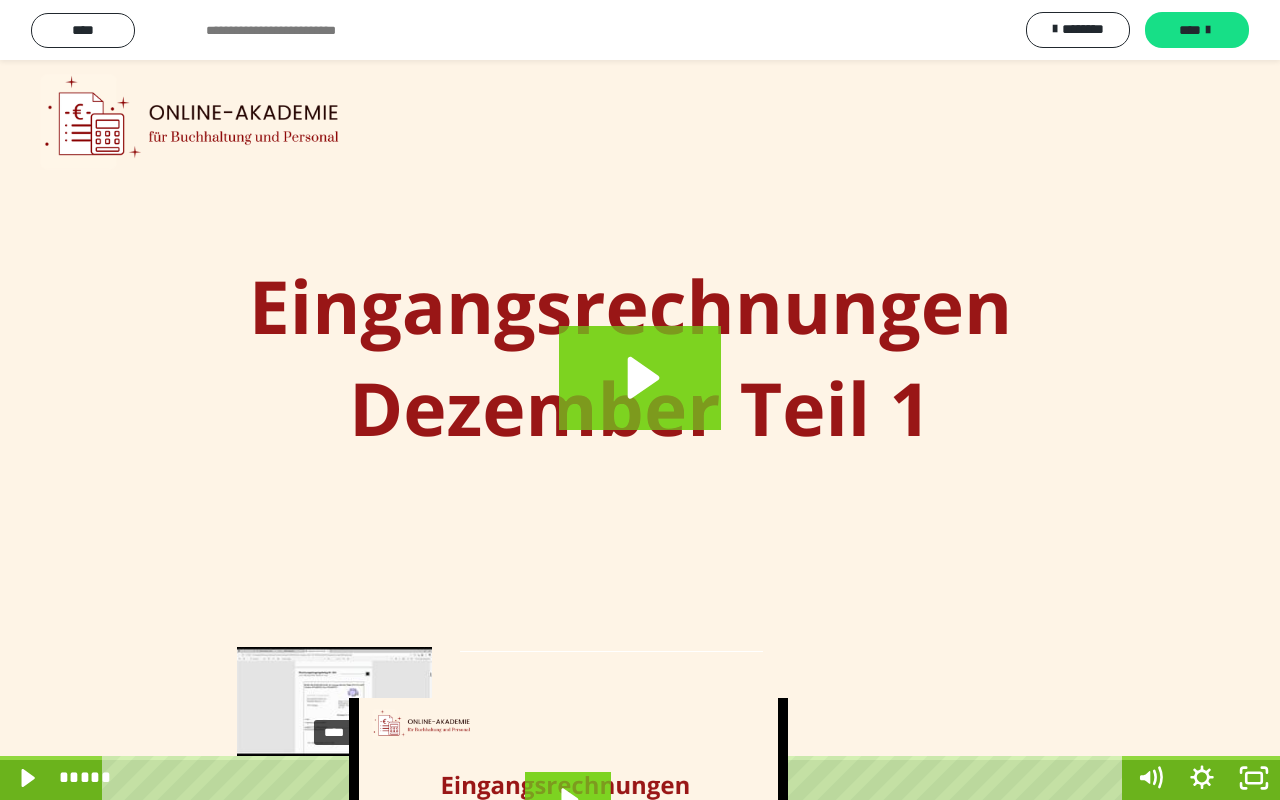 click on "****" at bounding box center (616, 778) 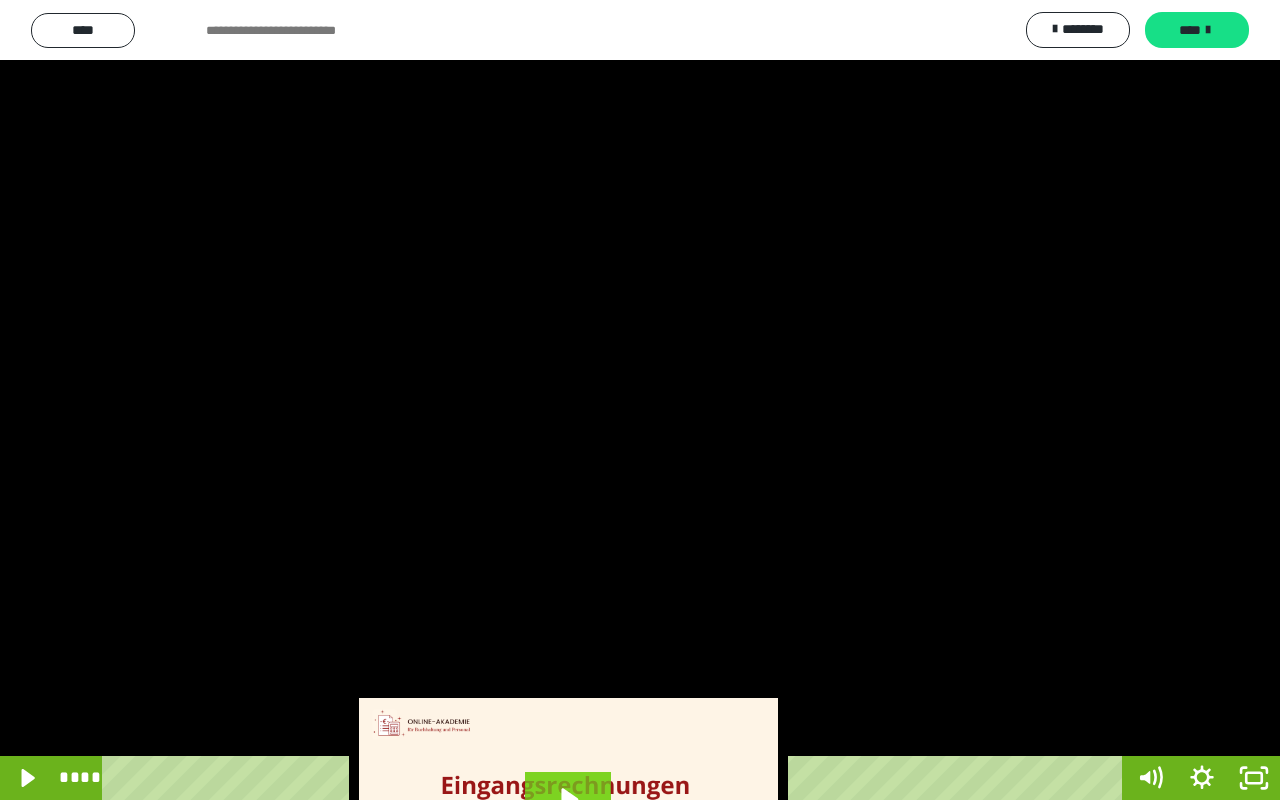 click at bounding box center [640, 400] 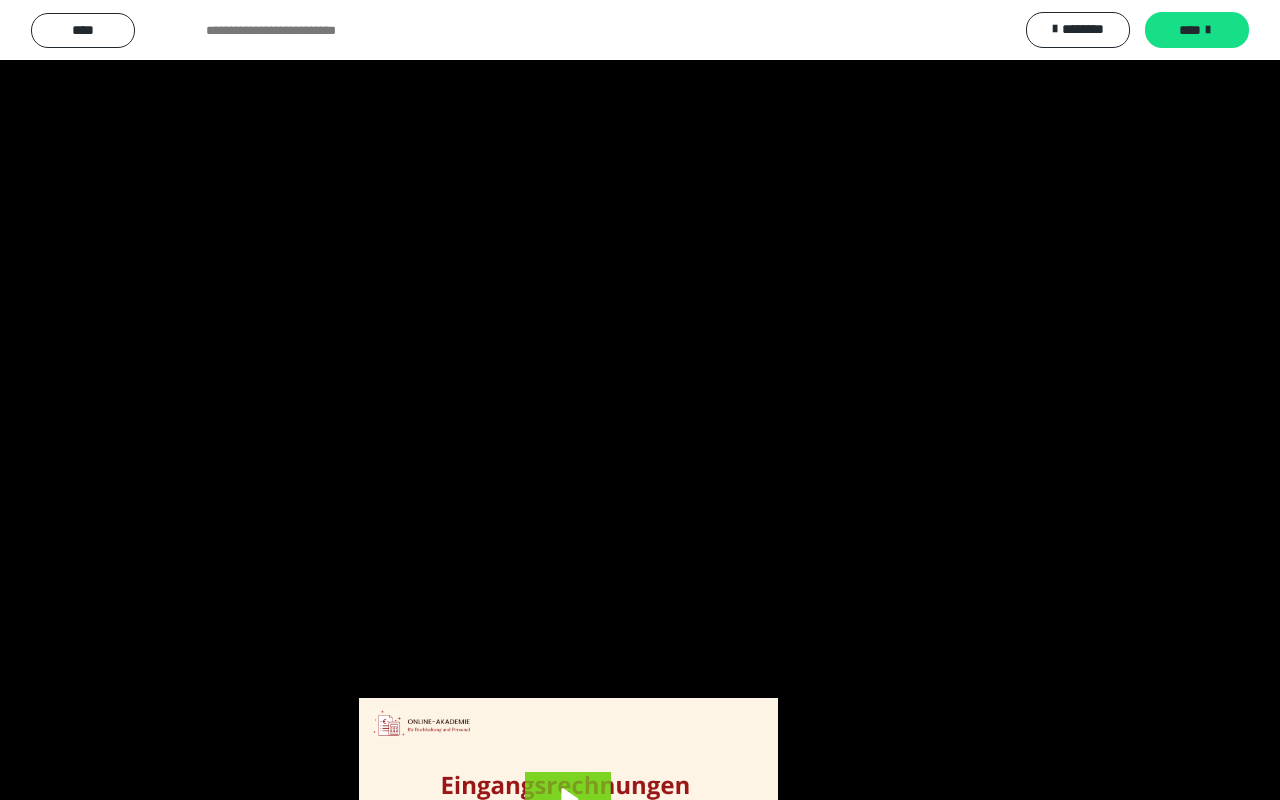 click at bounding box center (640, 400) 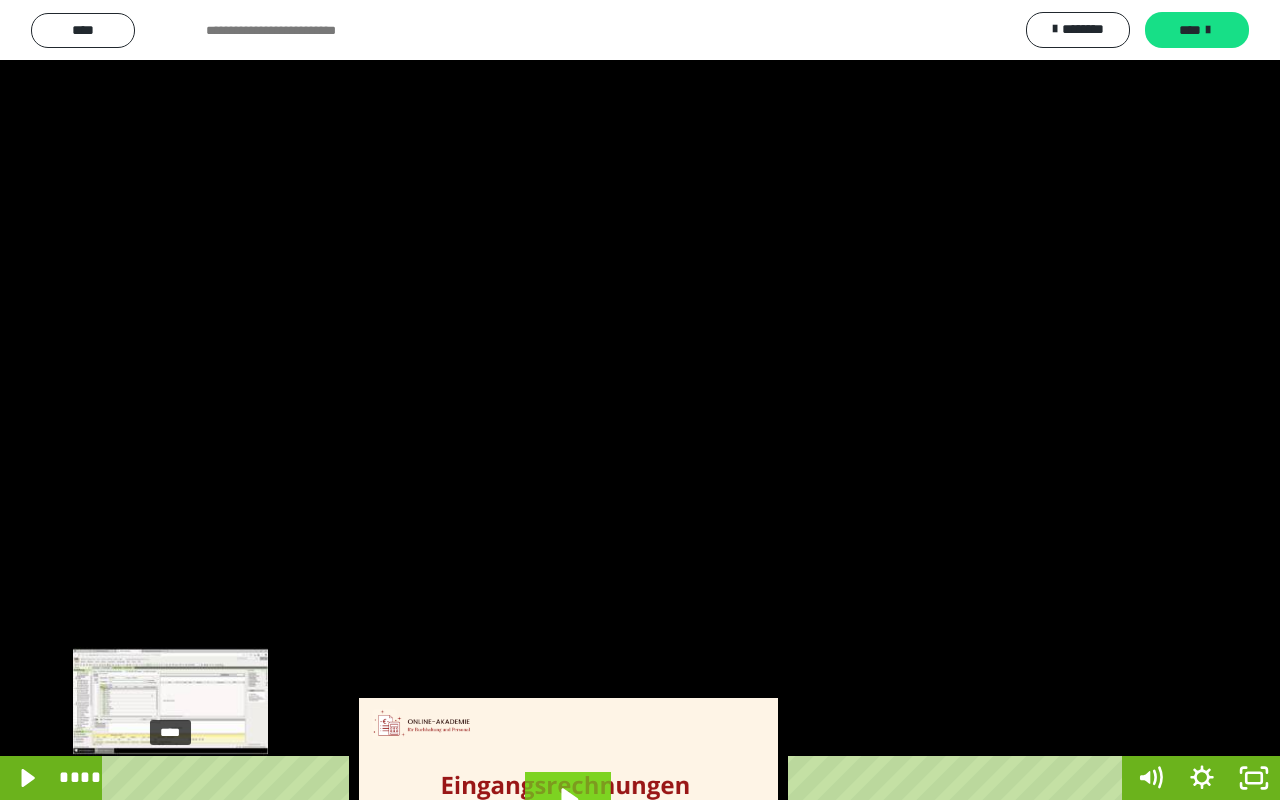 click on "****" at bounding box center (616, 778) 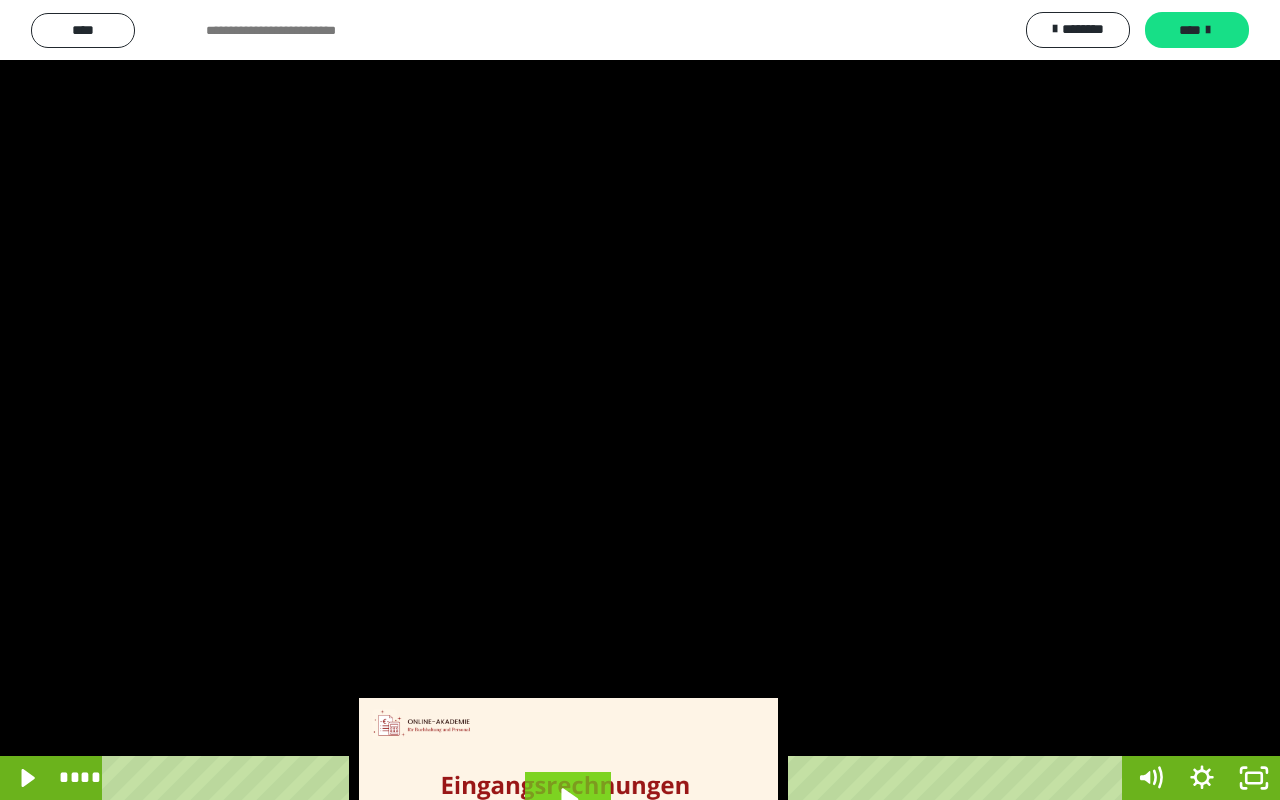 click at bounding box center (640, 400) 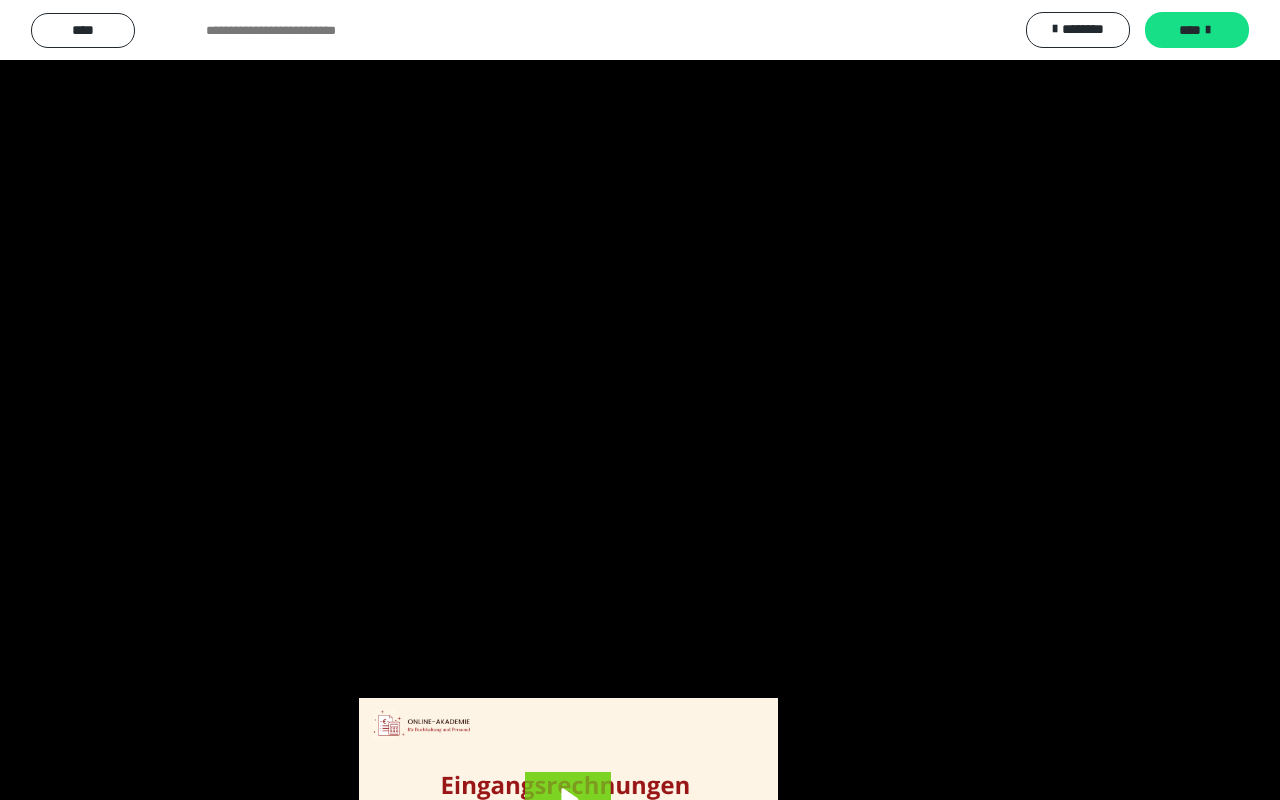 click at bounding box center [640, 400] 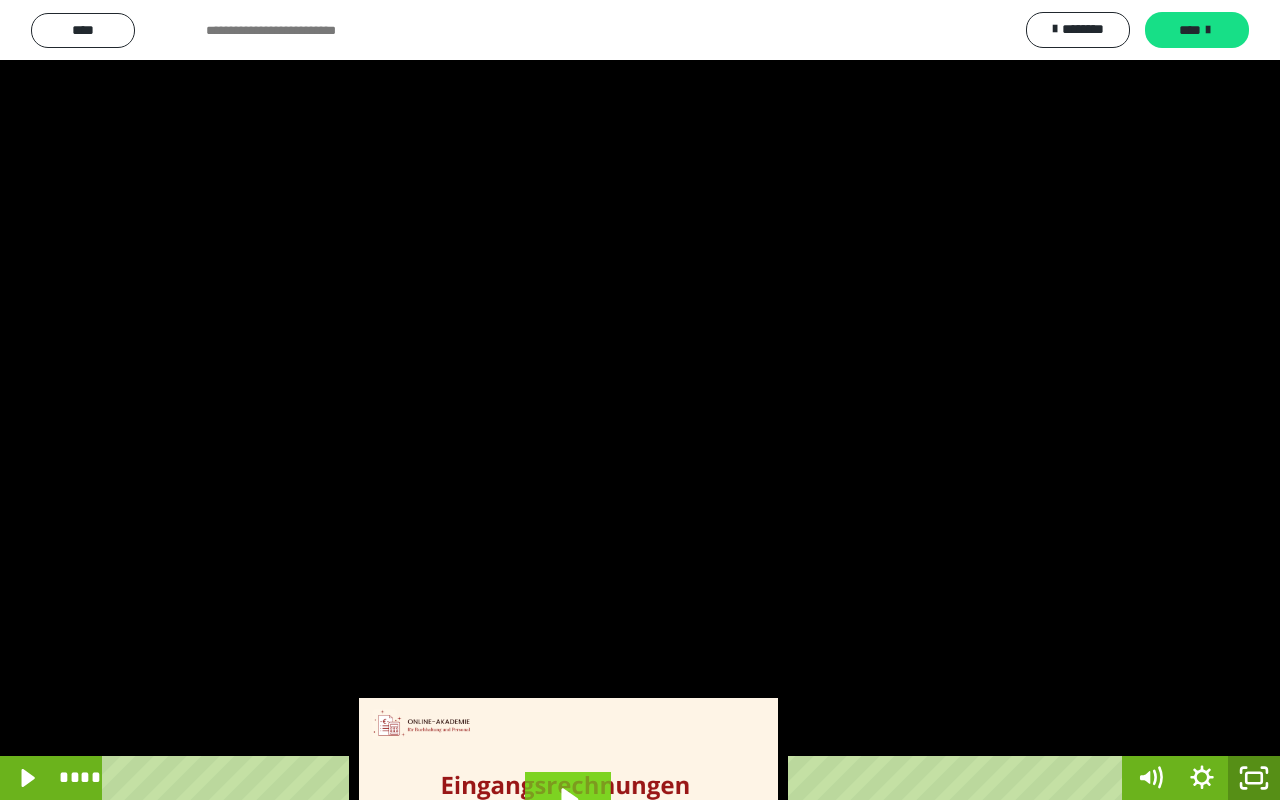 click 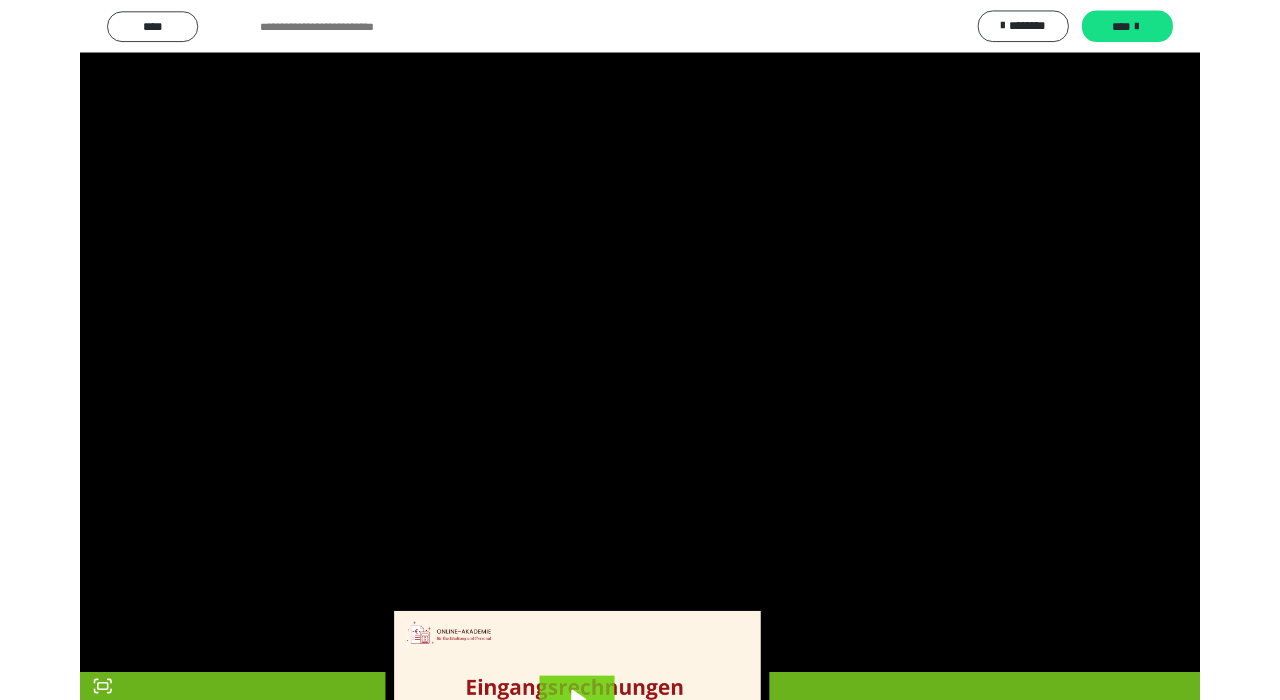 scroll, scrollTop: 3743, scrollLeft: 0, axis: vertical 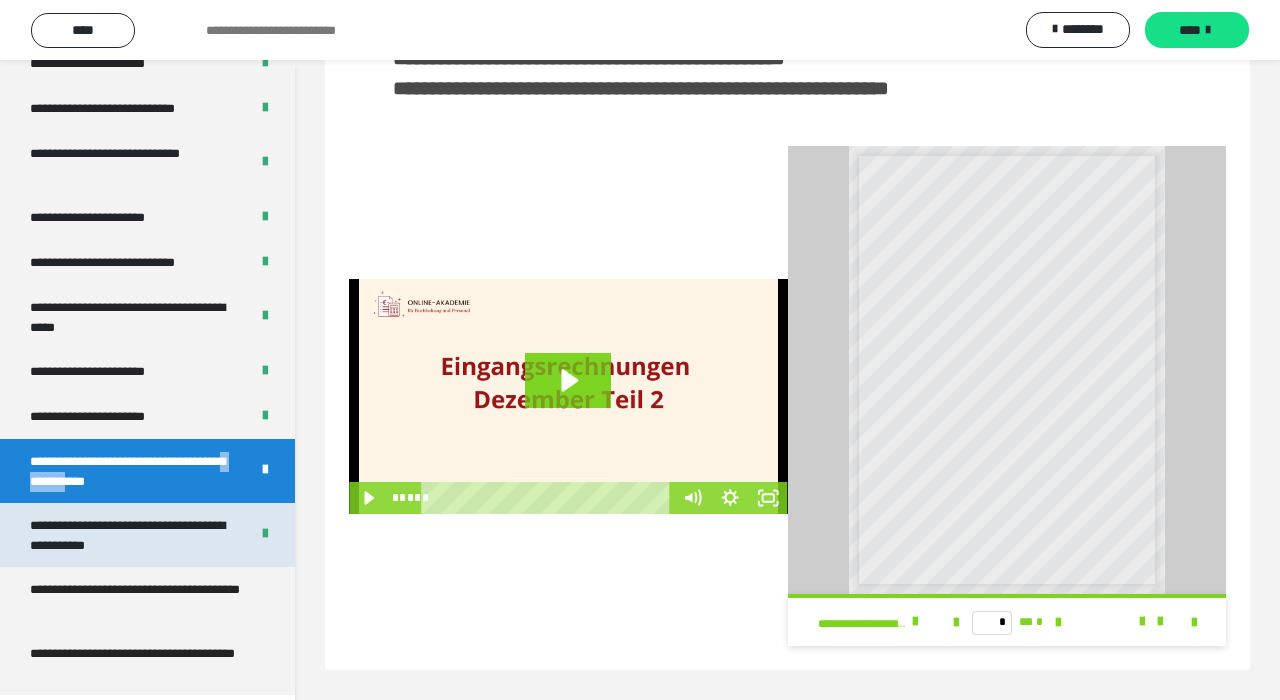 click on "**********" at bounding box center (131, 535) 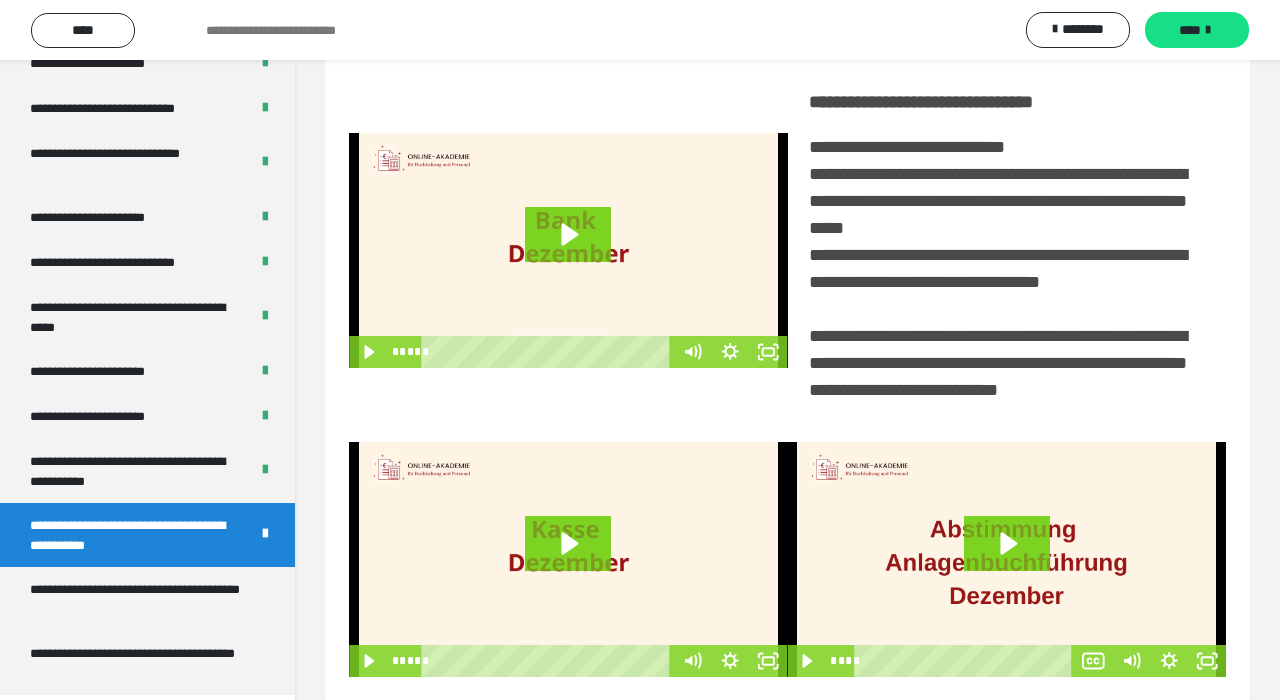 scroll, scrollTop: 402, scrollLeft: 0, axis: vertical 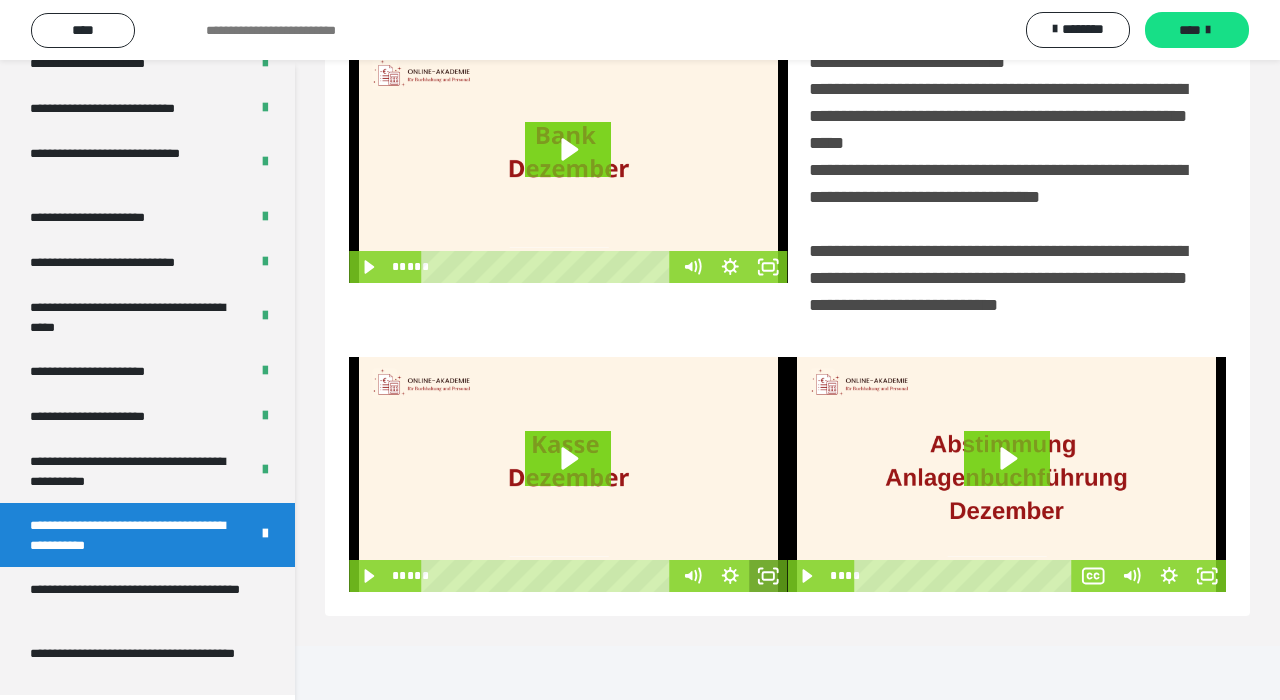 click 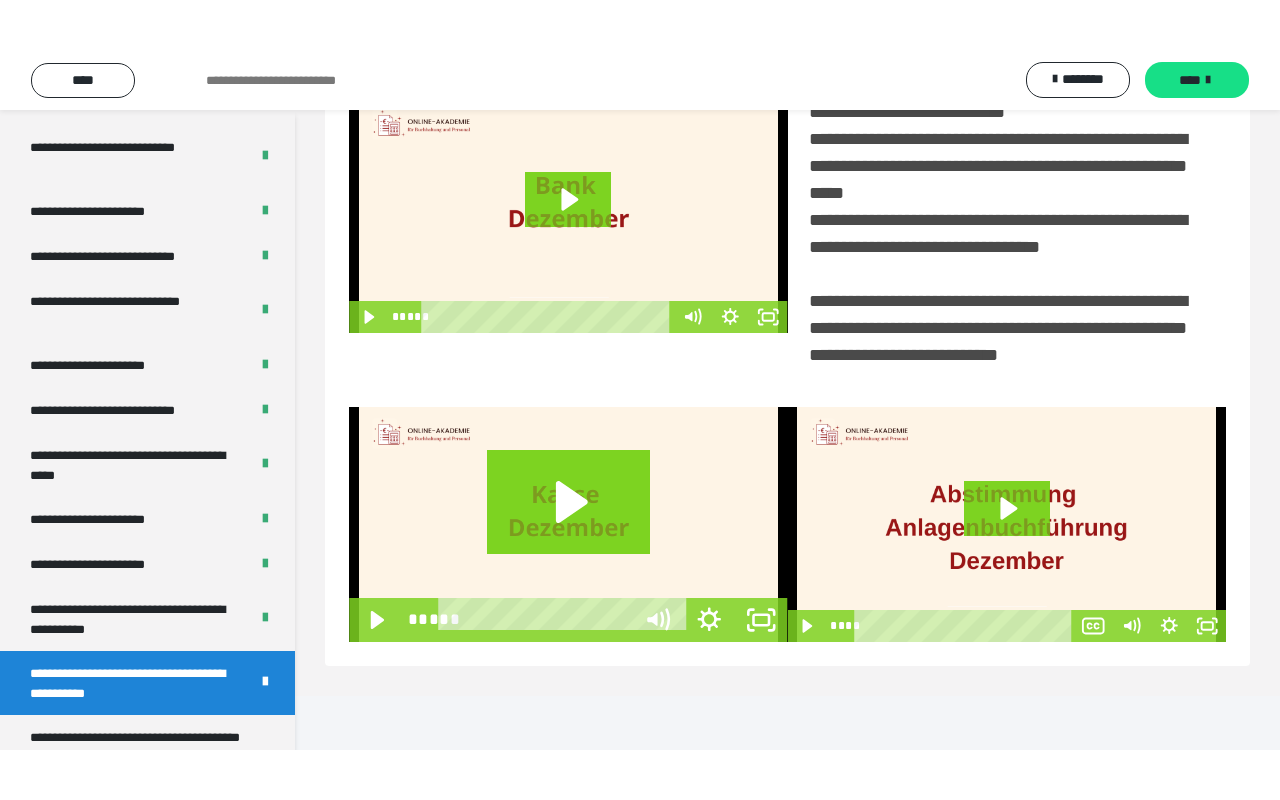 scroll, scrollTop: 302, scrollLeft: 0, axis: vertical 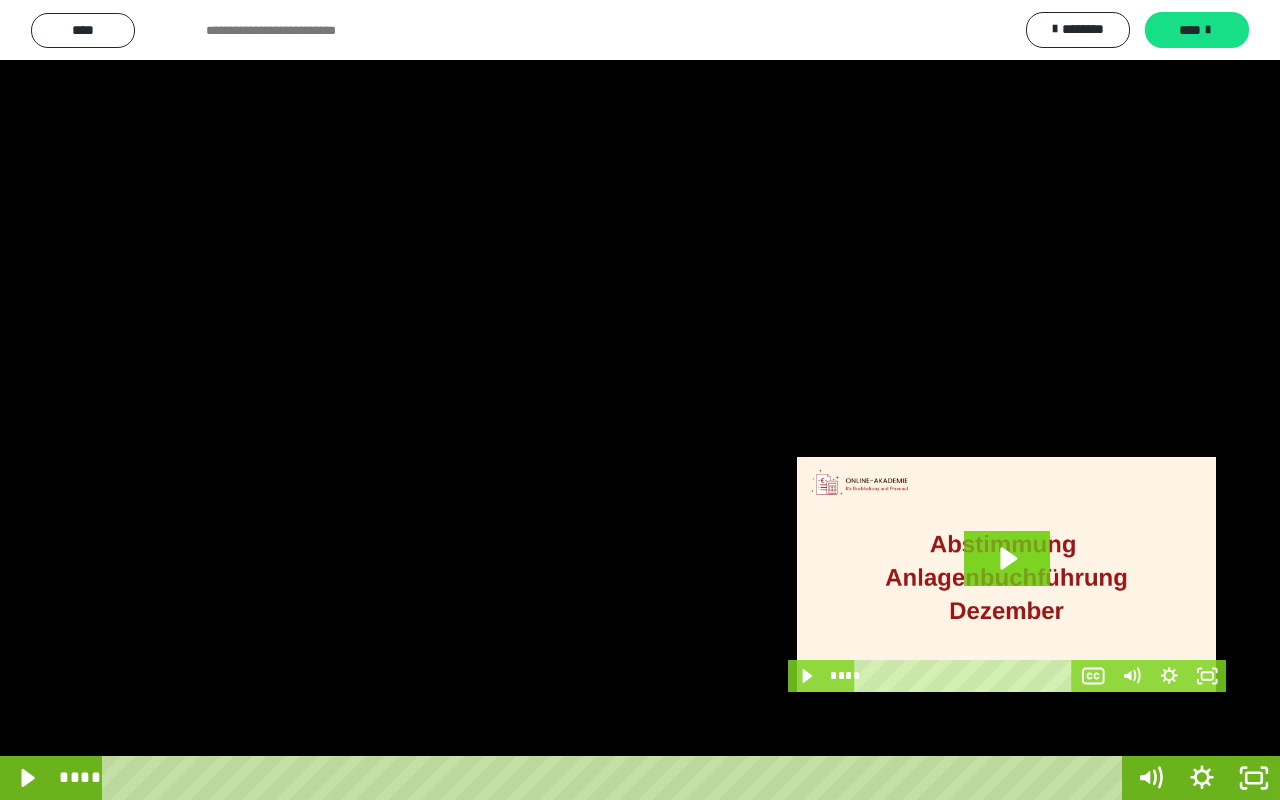 click at bounding box center (640, 400) 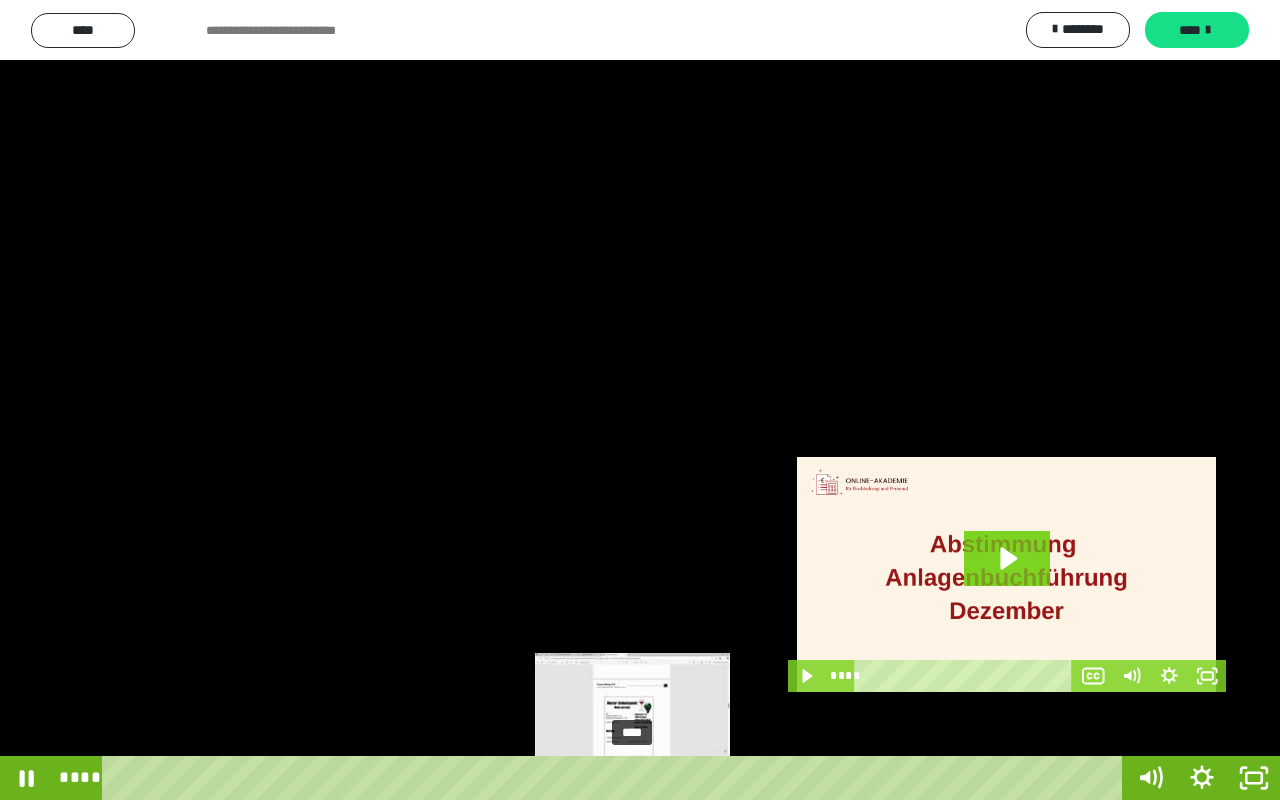 click on "****" at bounding box center (616, 778) 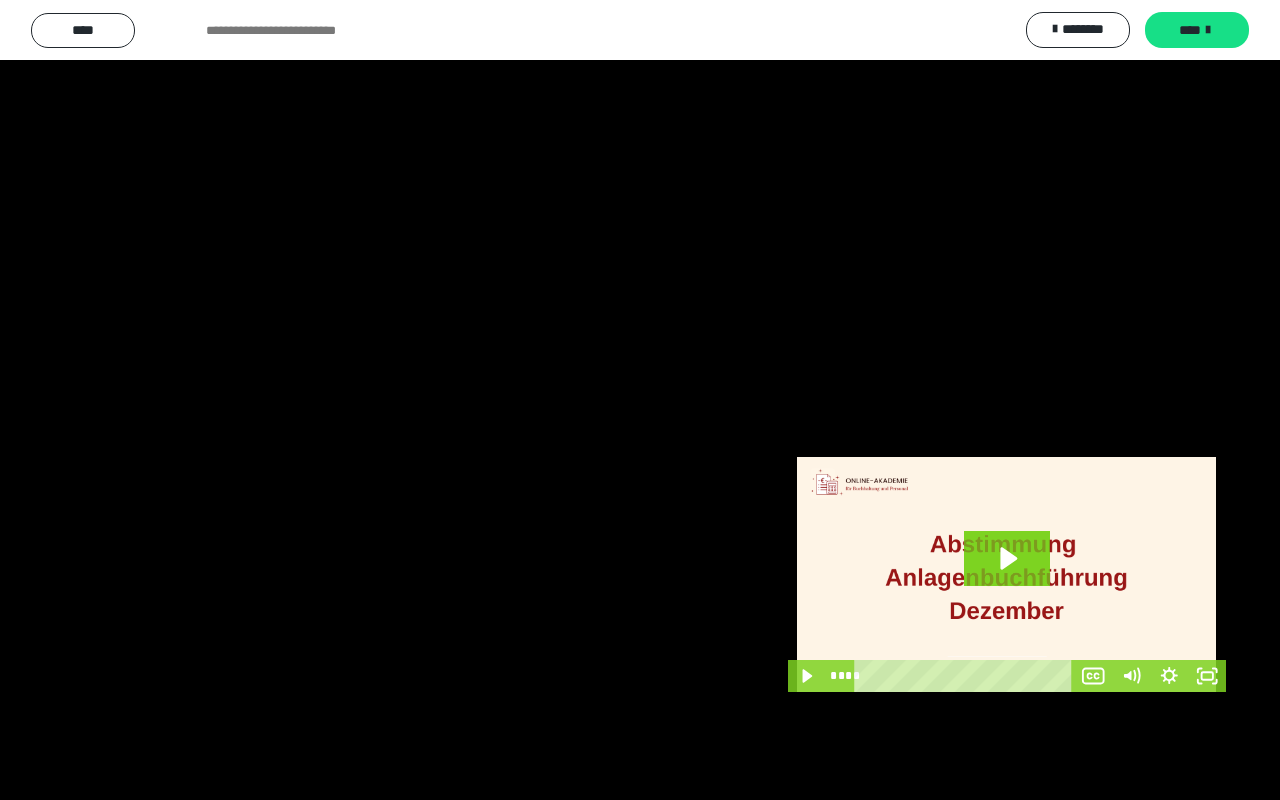 click at bounding box center (640, 400) 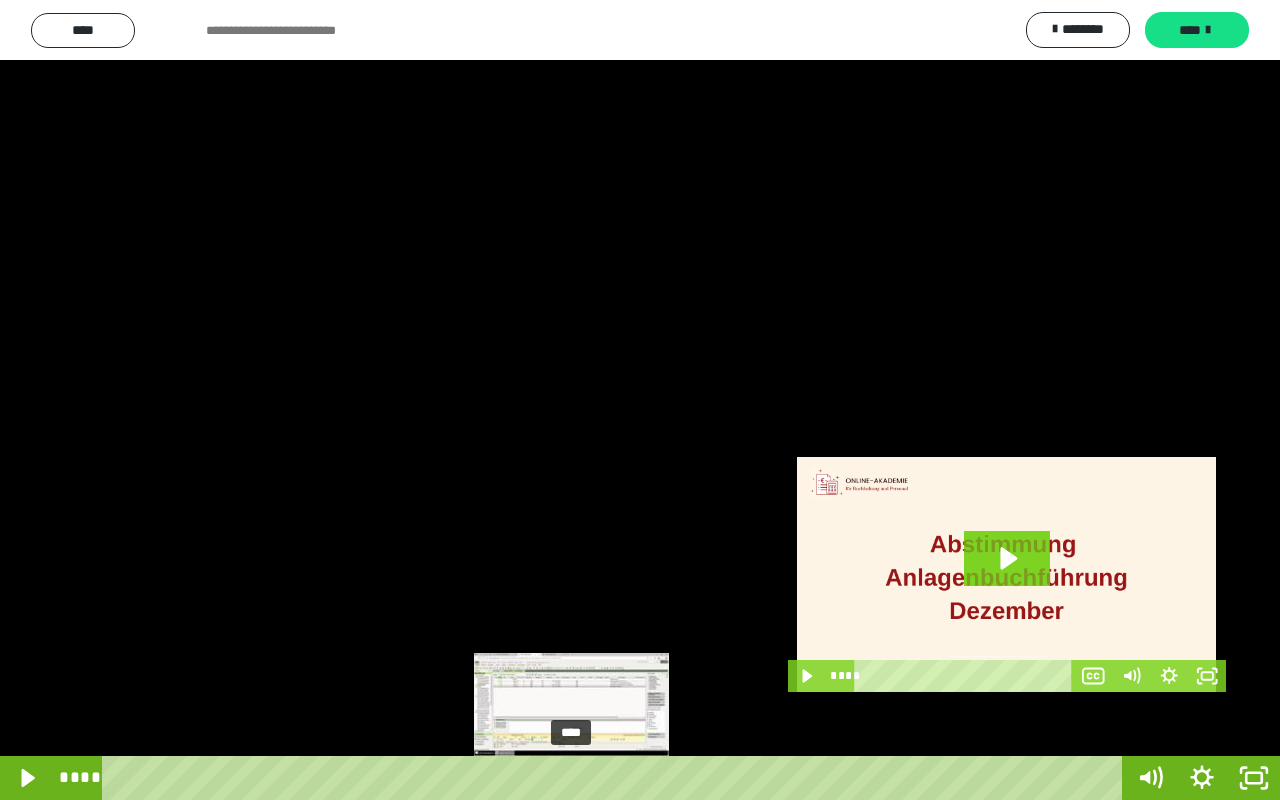 click on "****" at bounding box center (616, 778) 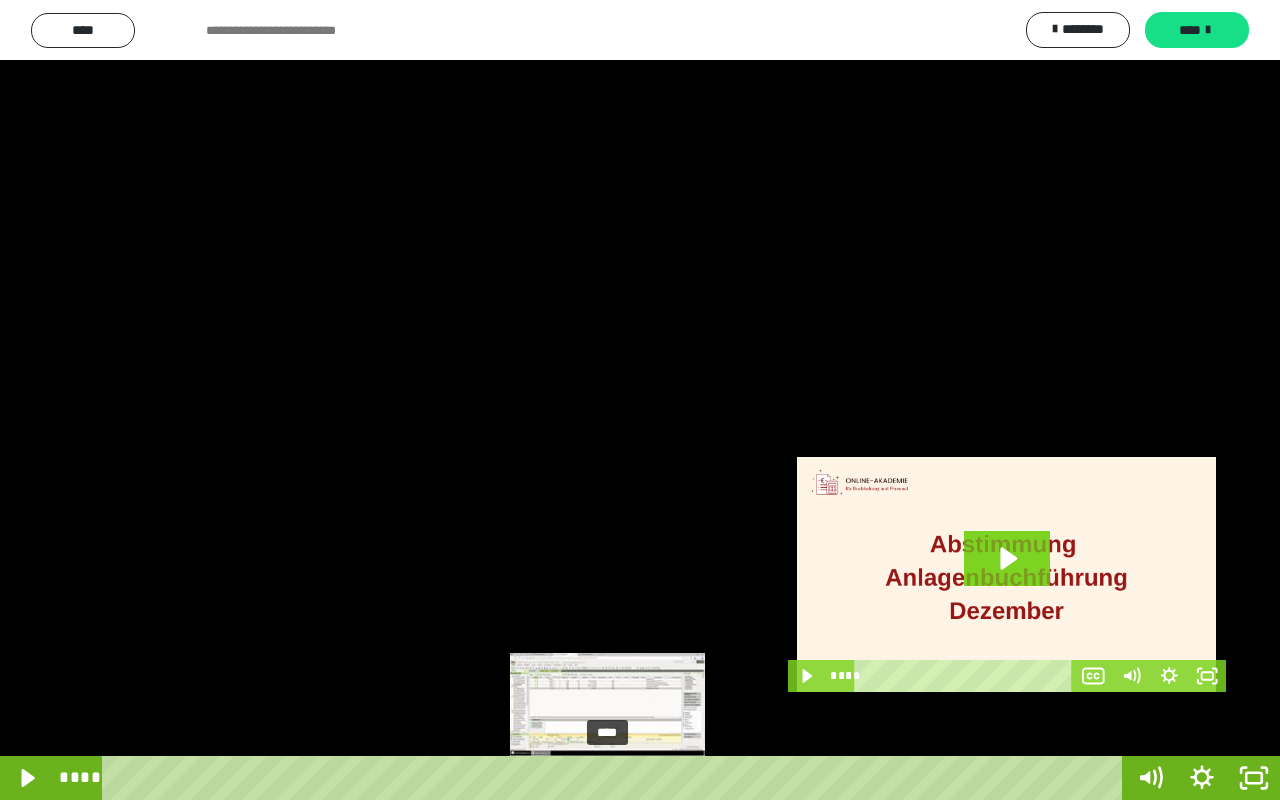 click on "****" at bounding box center [616, 778] 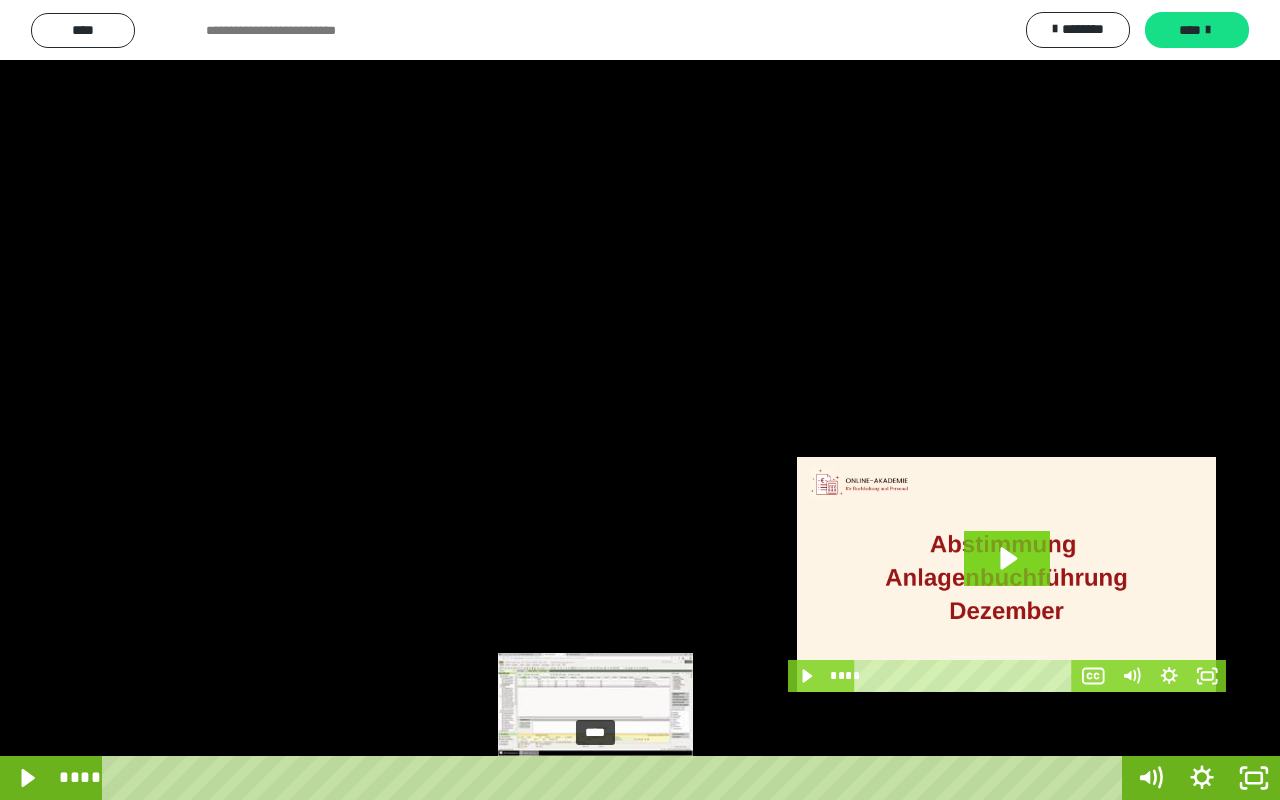 click on "****" at bounding box center (616, 778) 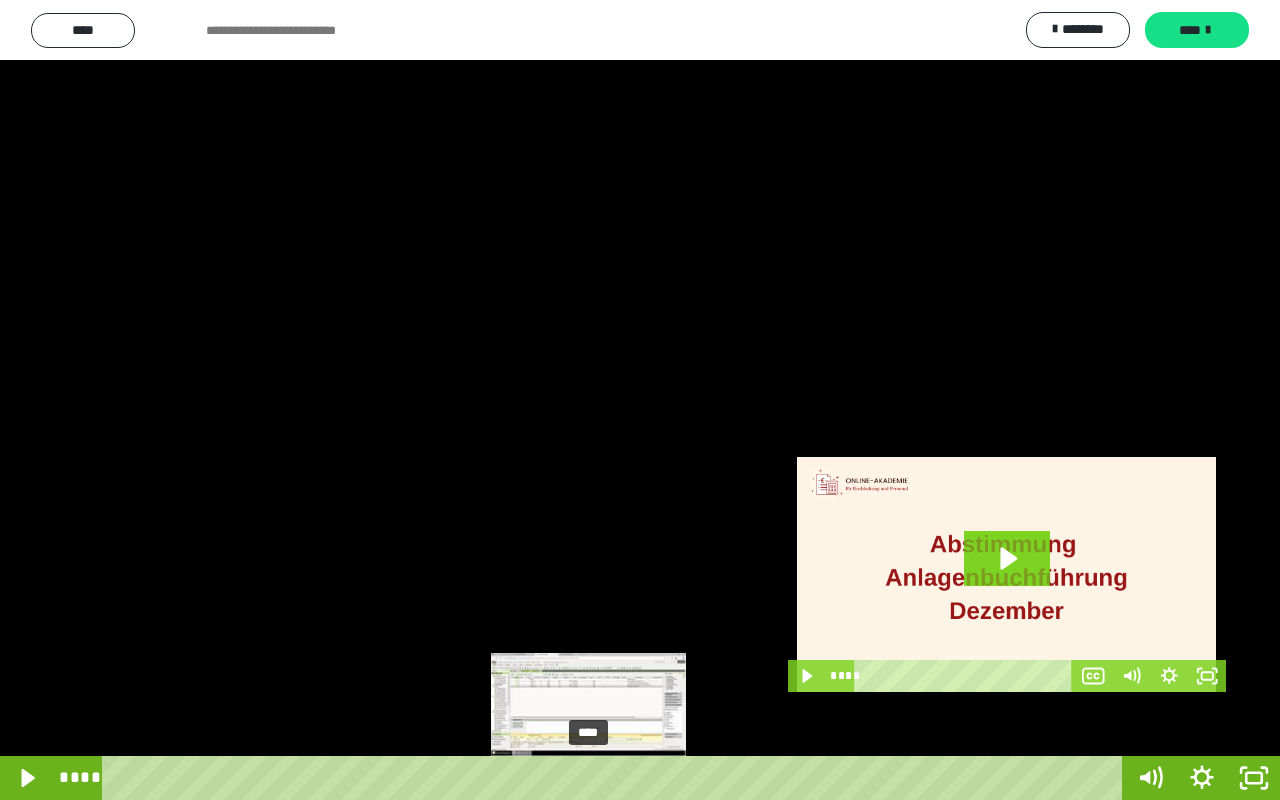 click at bounding box center (595, 778) 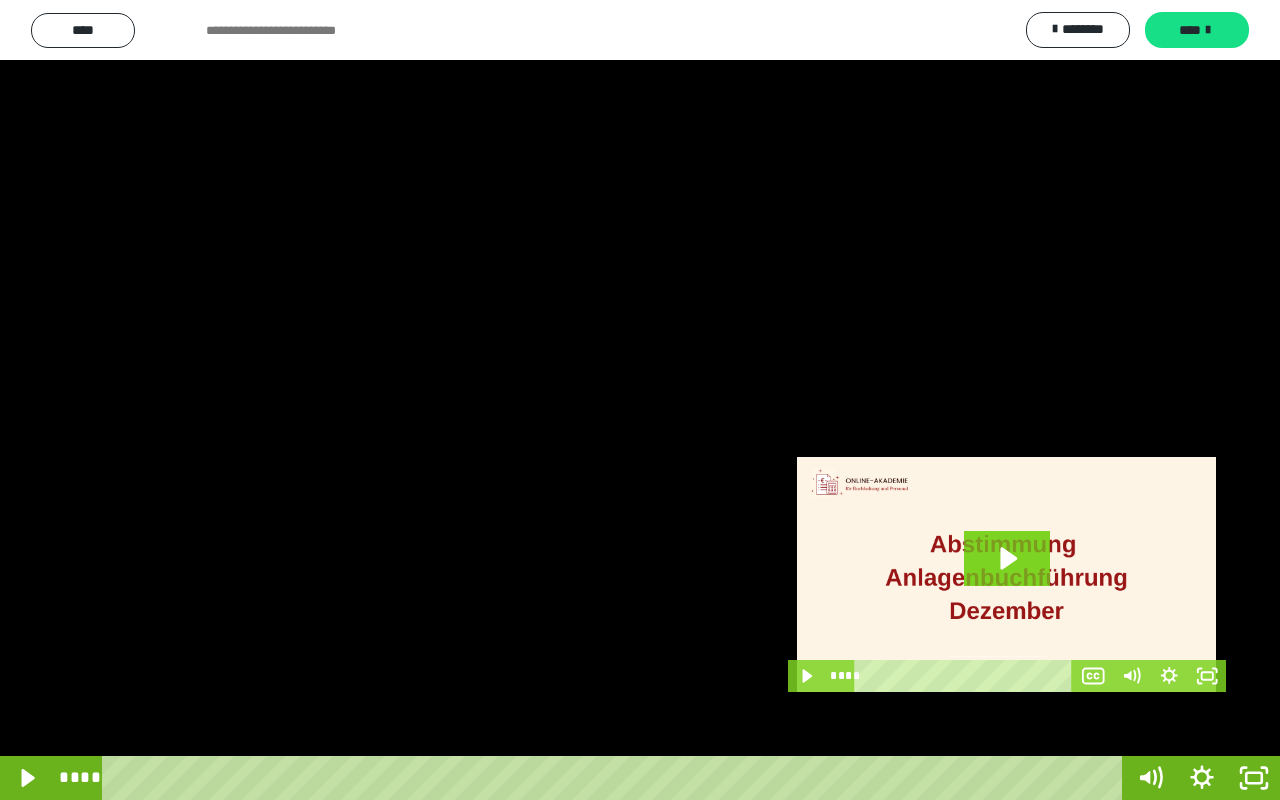 click at bounding box center (640, 400) 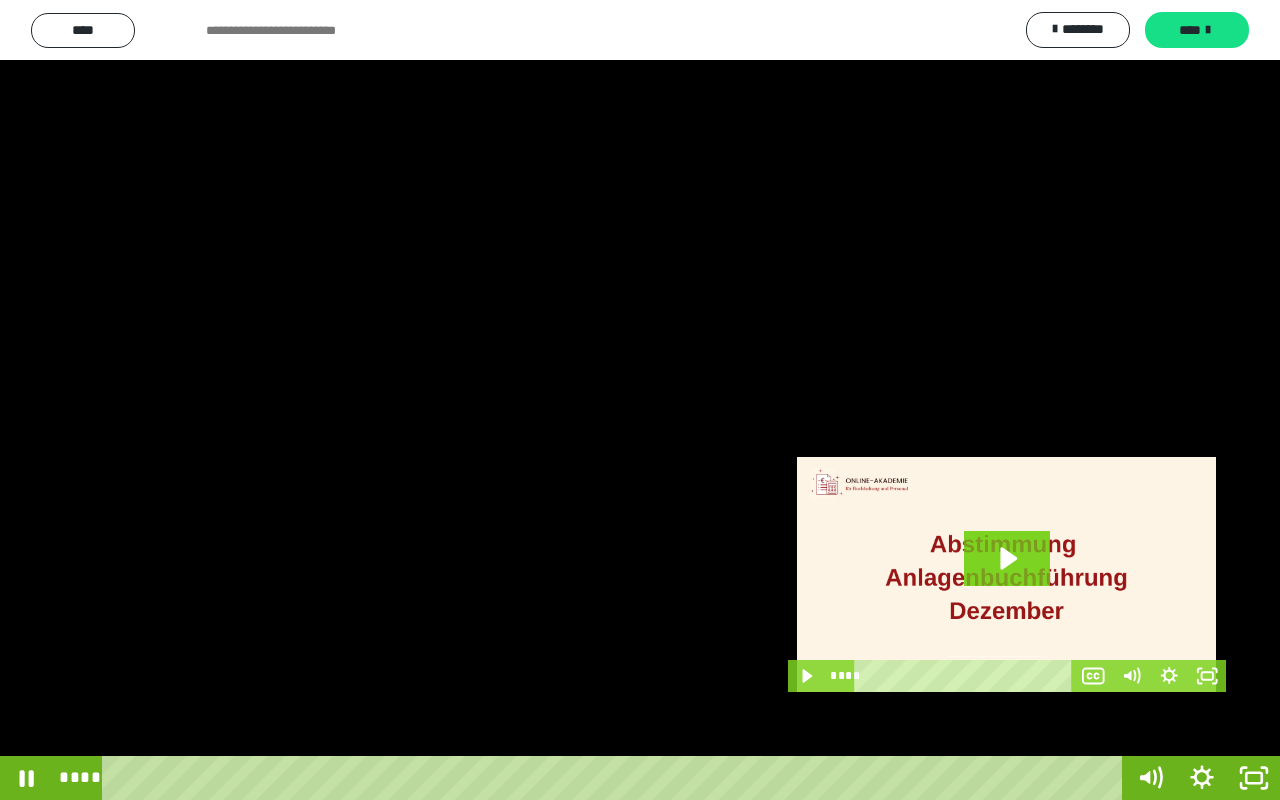 click at bounding box center [640, 400] 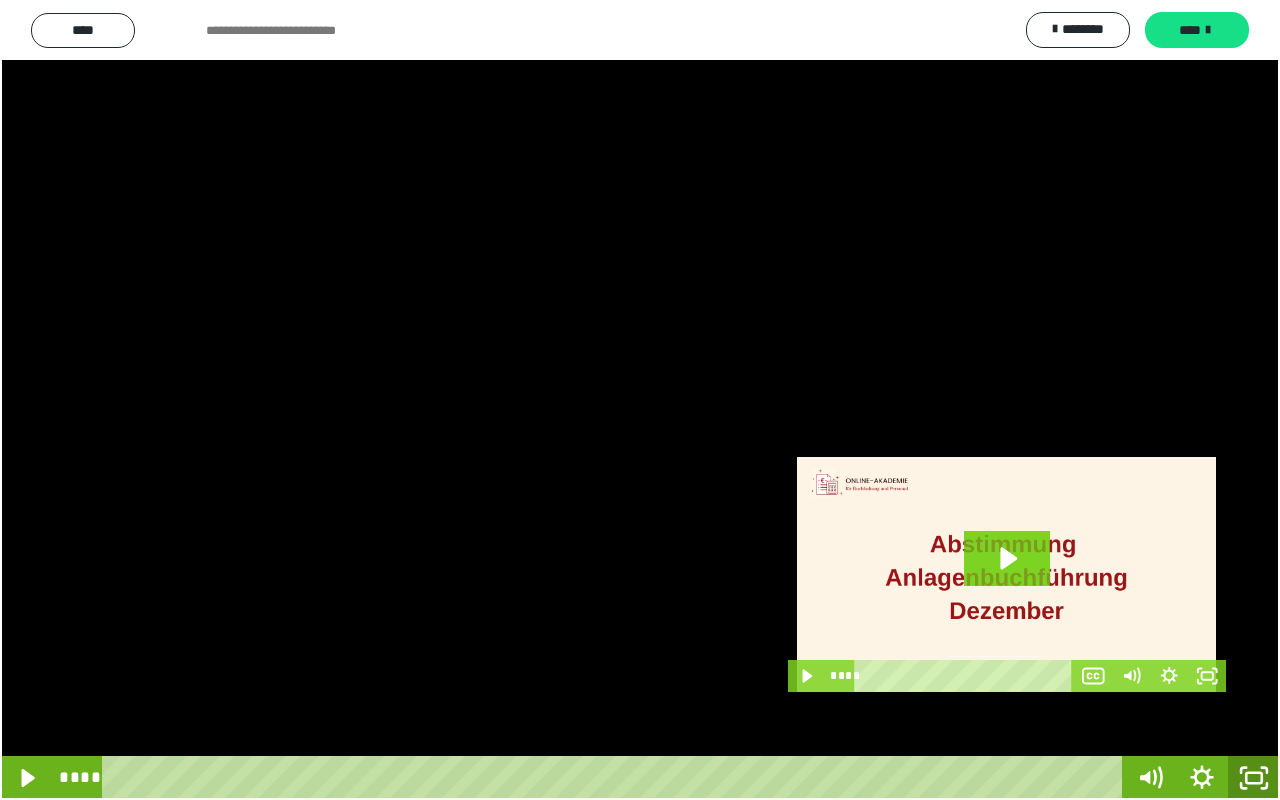 click 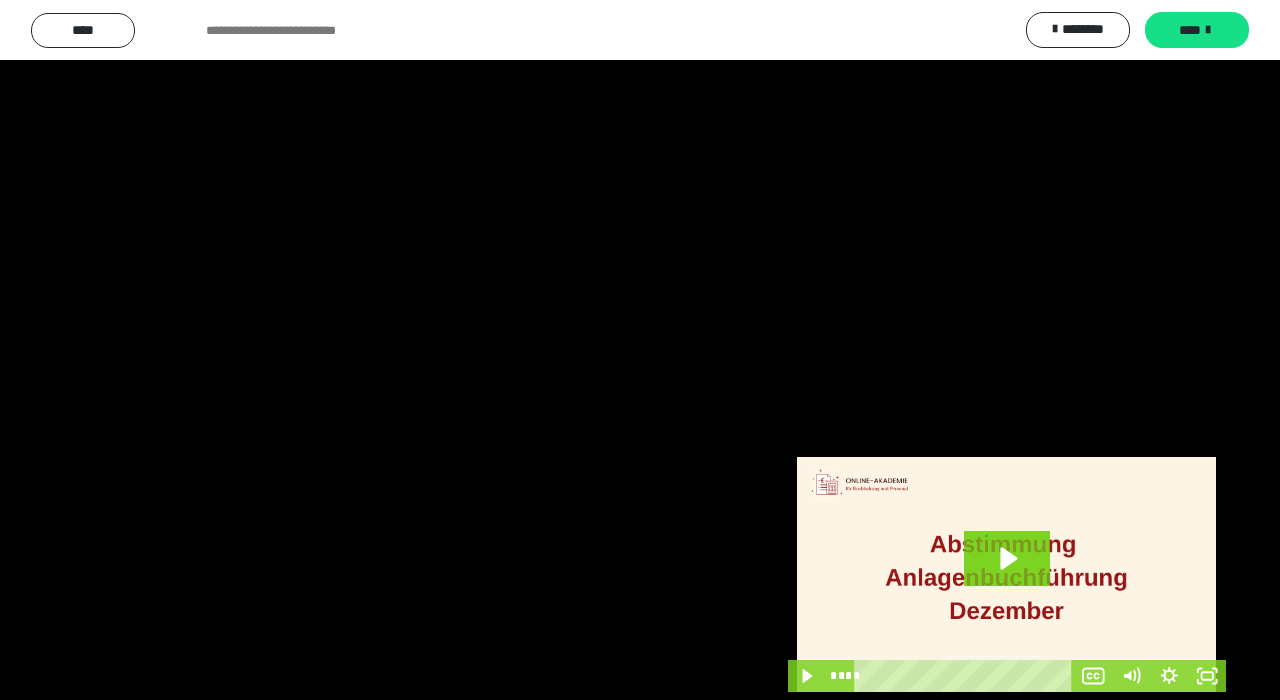 scroll, scrollTop: 3743, scrollLeft: 0, axis: vertical 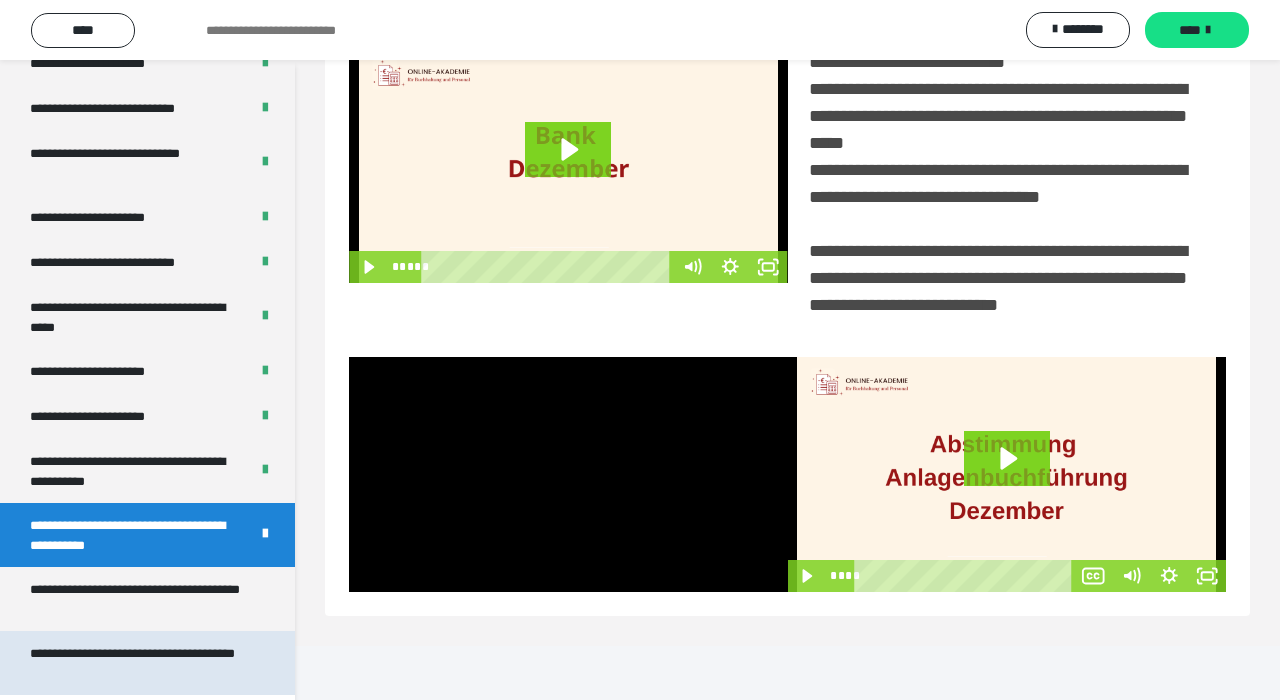 click on "**********" at bounding box center [139, 663] 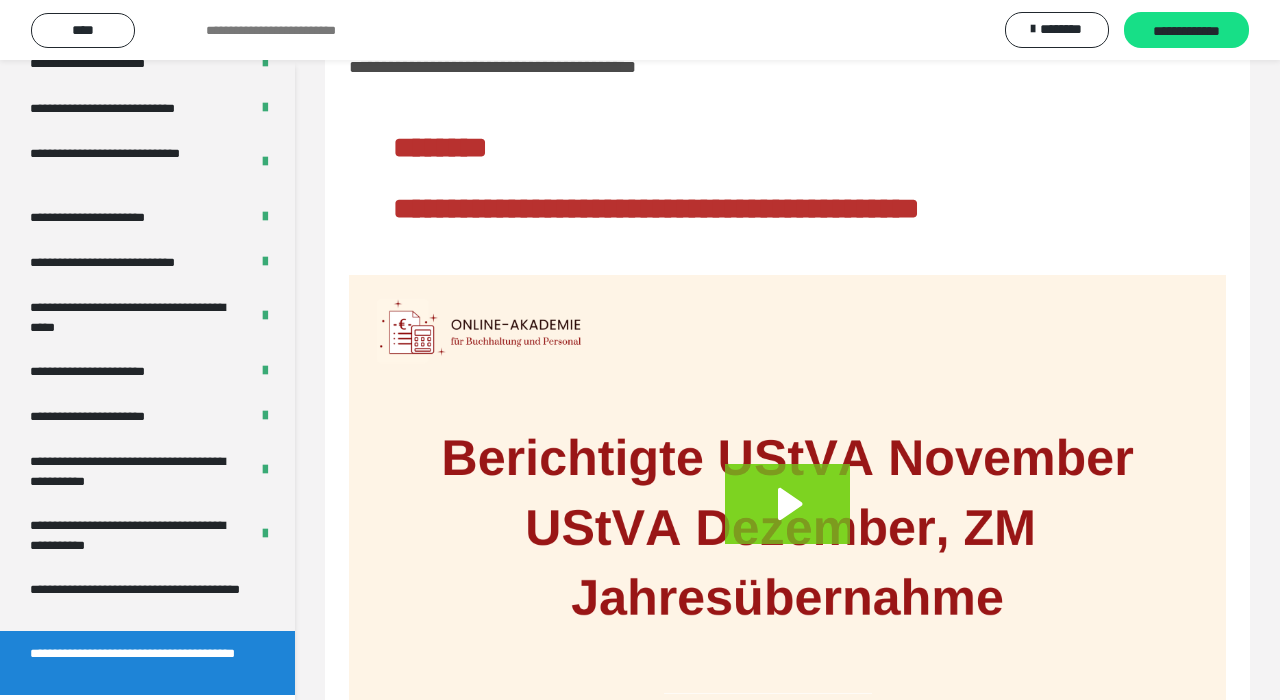 scroll, scrollTop: 182, scrollLeft: 0, axis: vertical 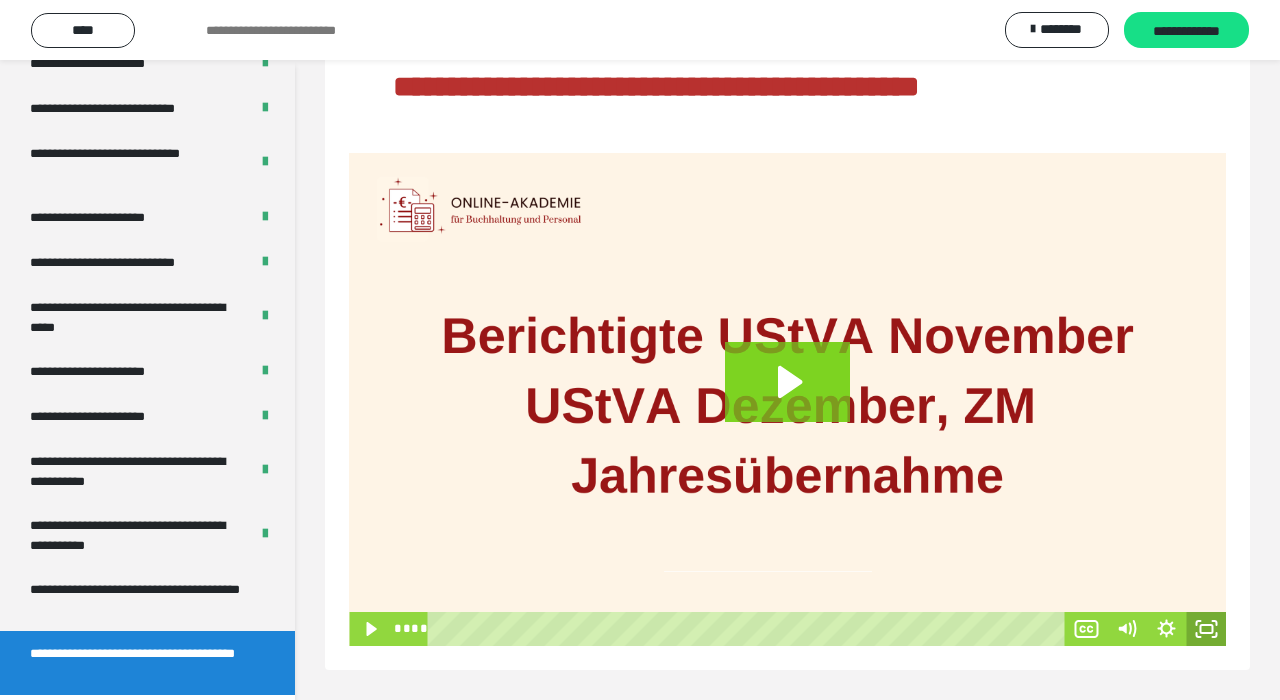 click 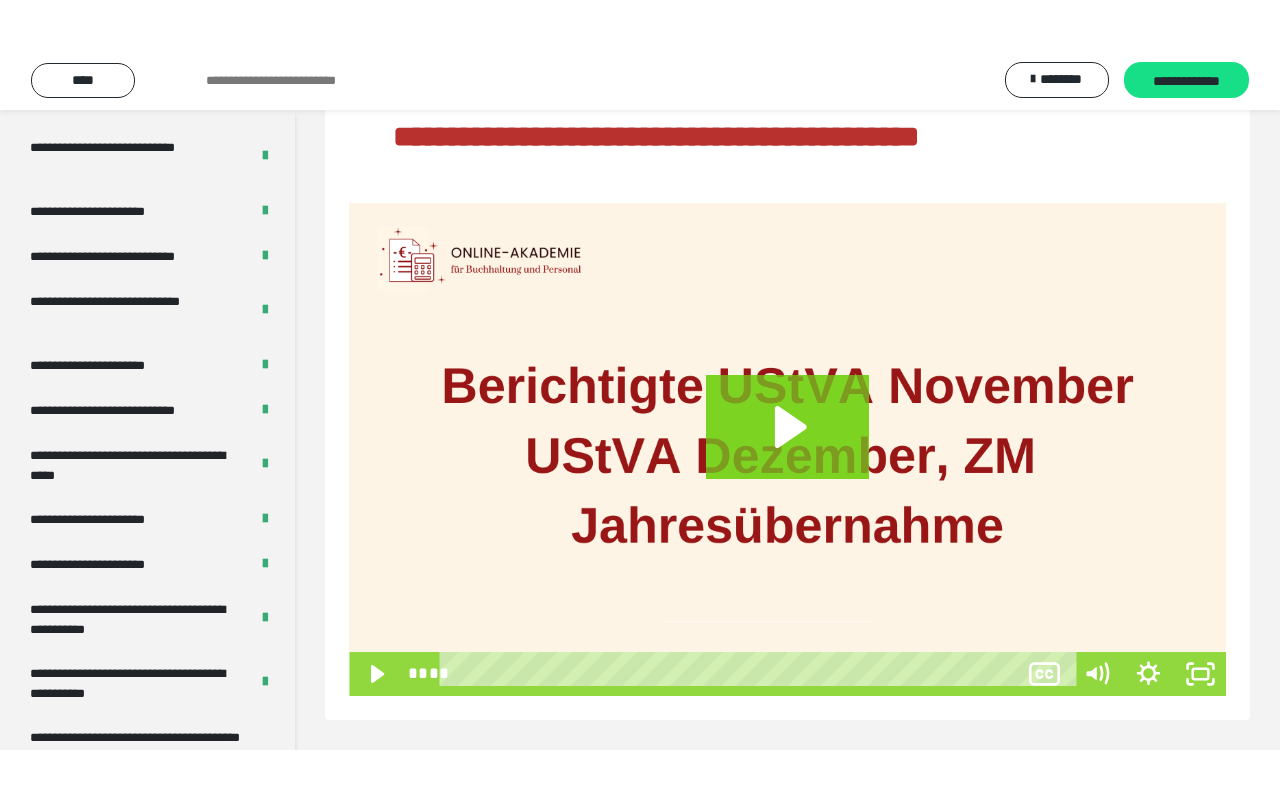 scroll, scrollTop: 82, scrollLeft: 0, axis: vertical 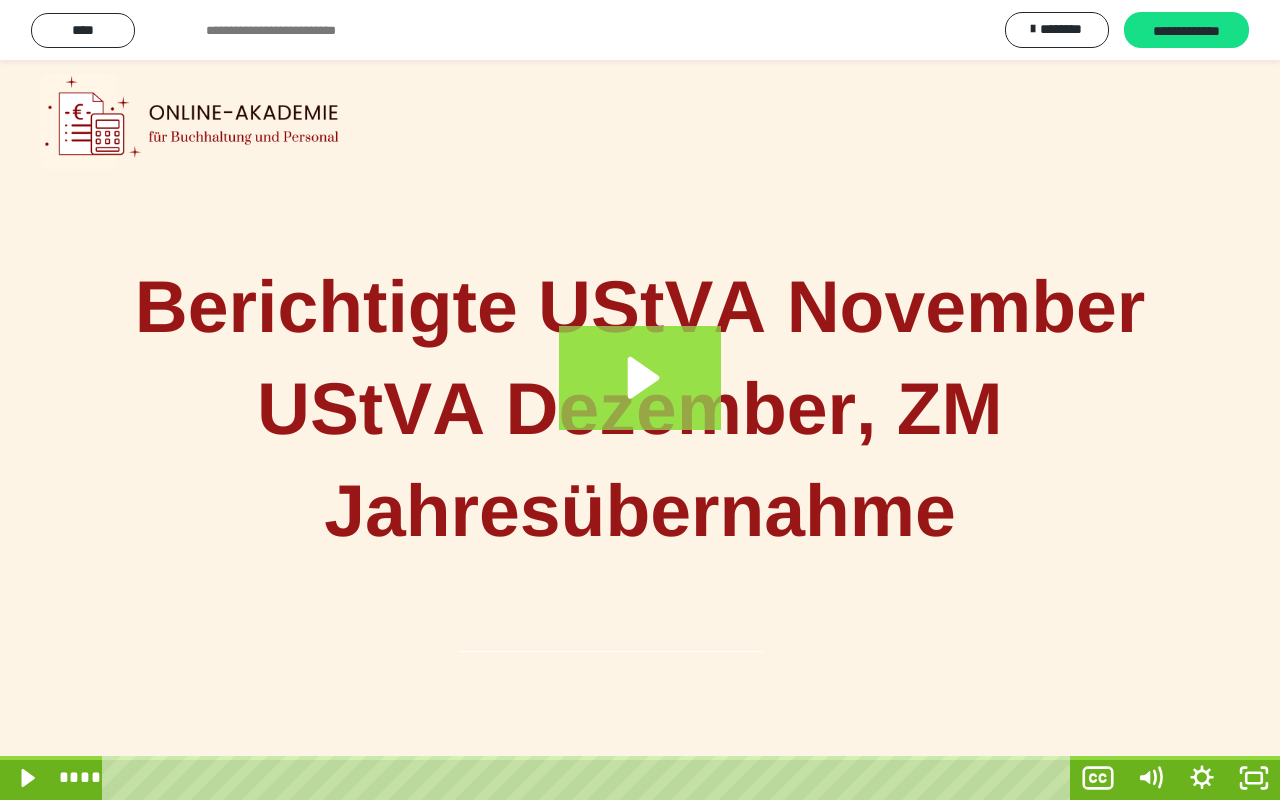 click 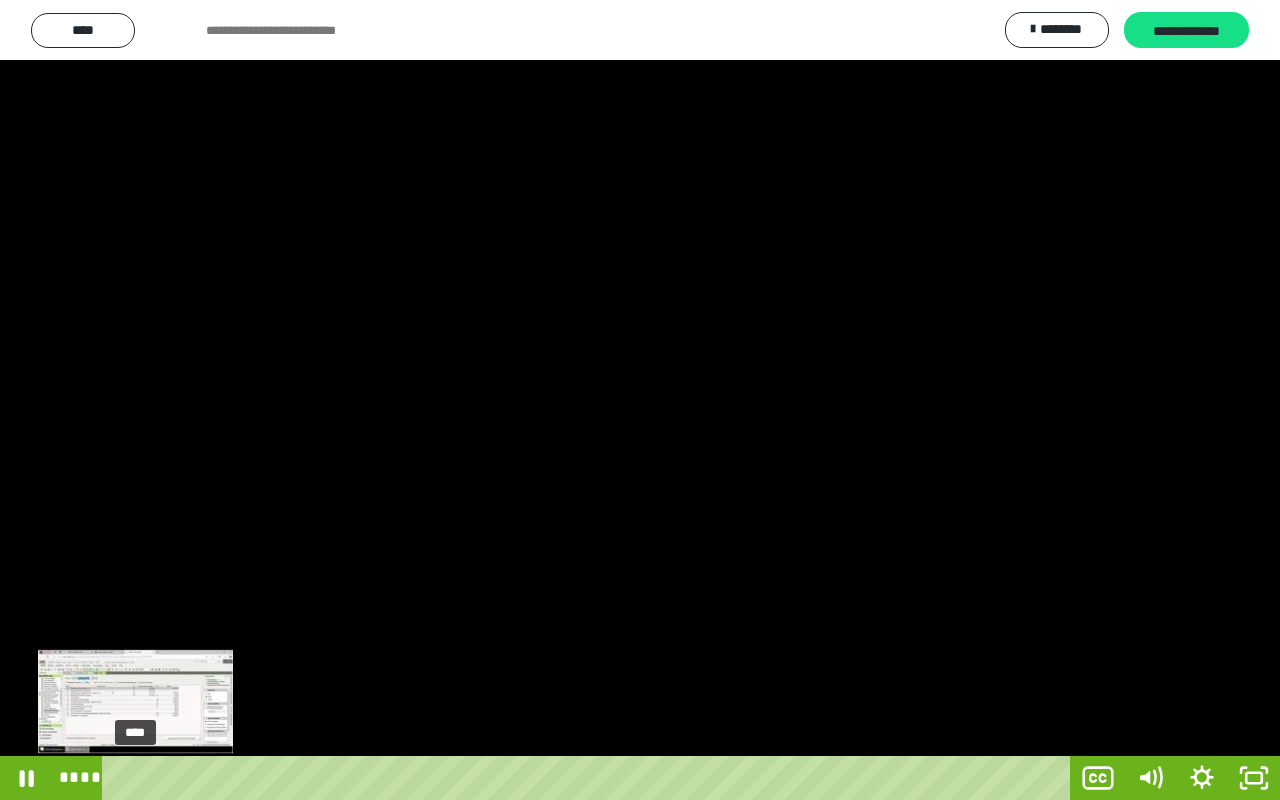 click at bounding box center (141, 778) 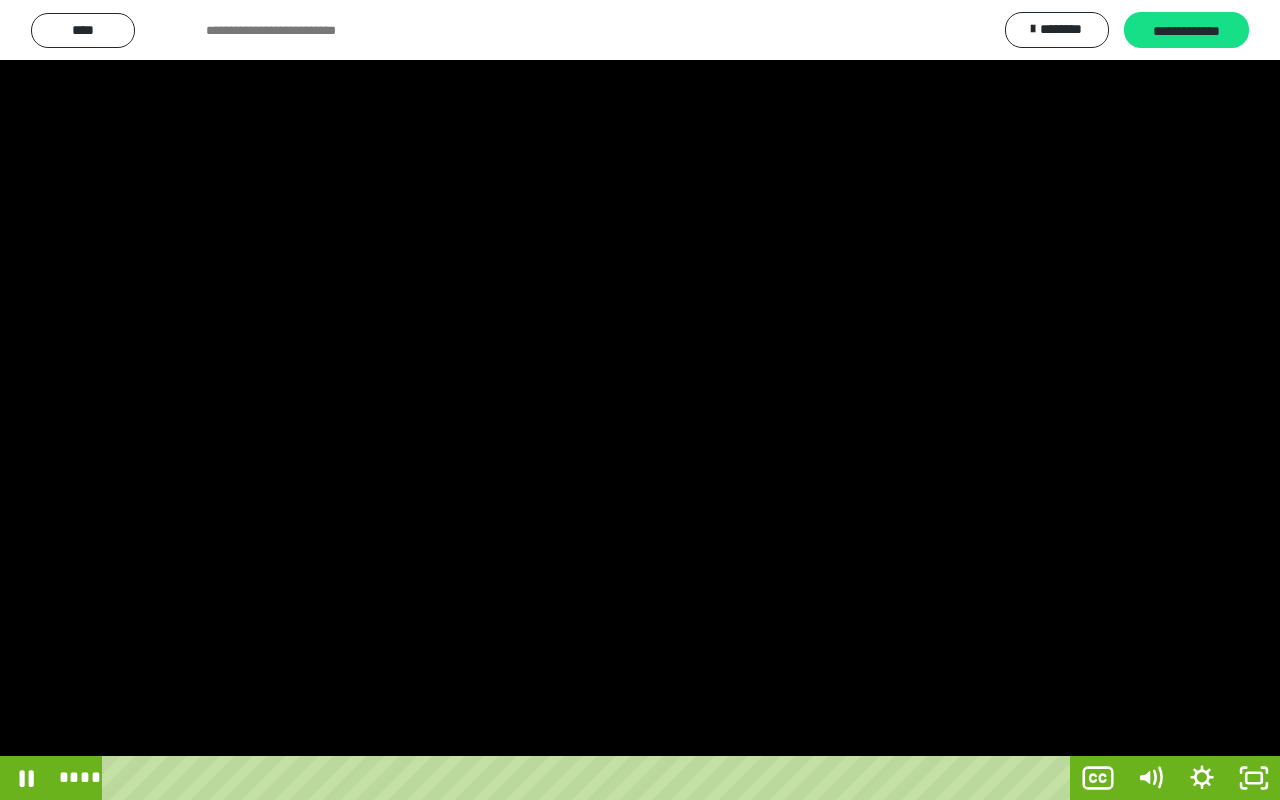 click at bounding box center [640, 400] 